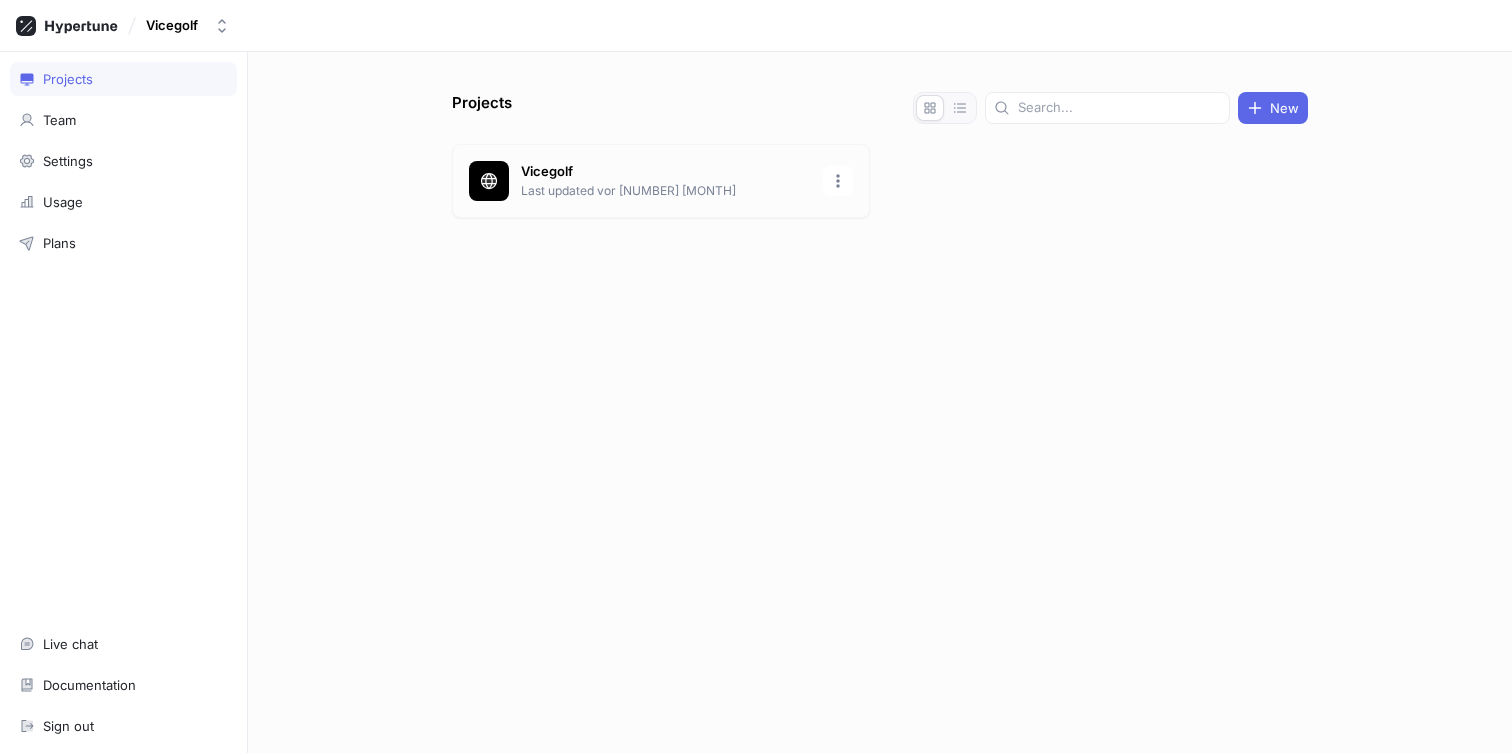 scroll, scrollTop: 0, scrollLeft: 0, axis: both 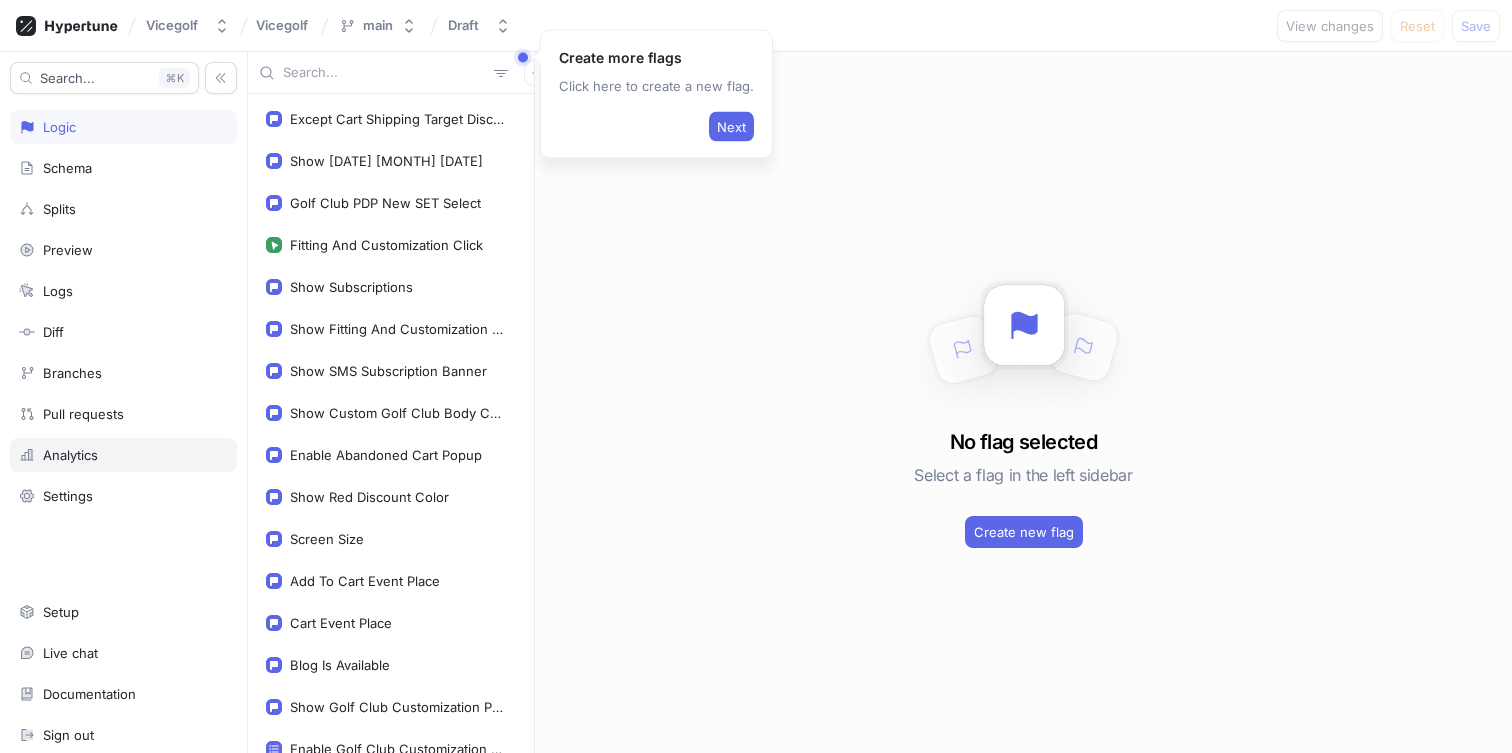 click on "Analytics" at bounding box center [70, 455] 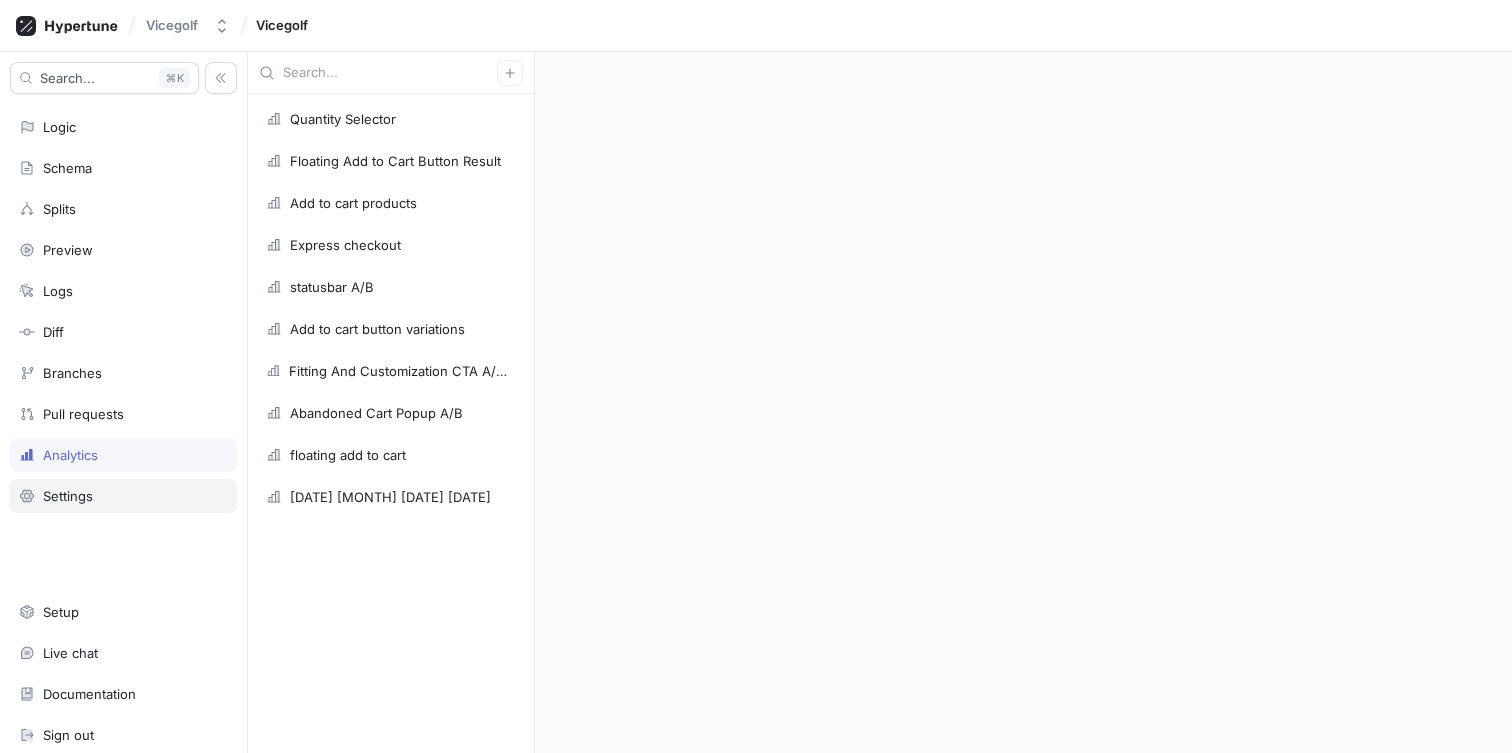 click on "Settings" at bounding box center (123, 496) 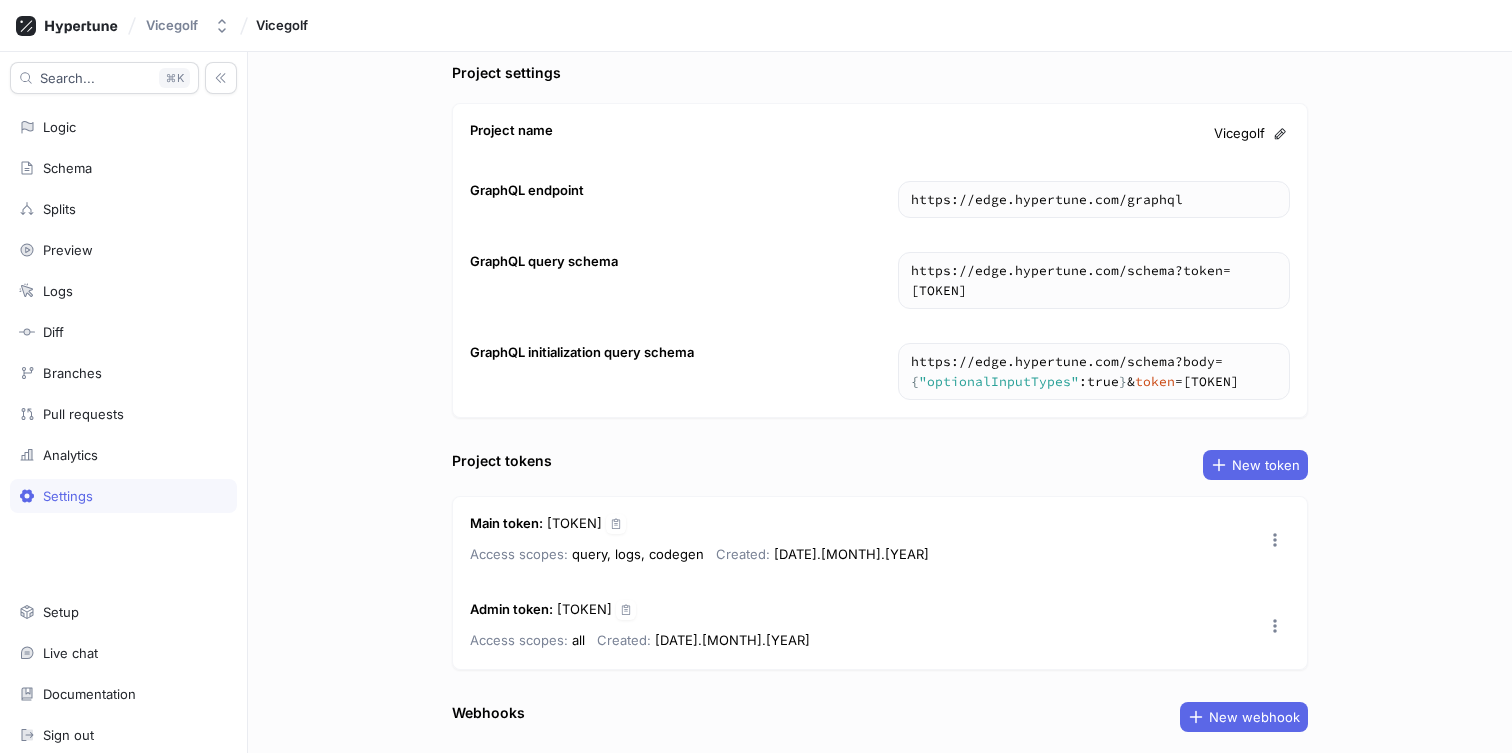 scroll, scrollTop: 0, scrollLeft: 0, axis: both 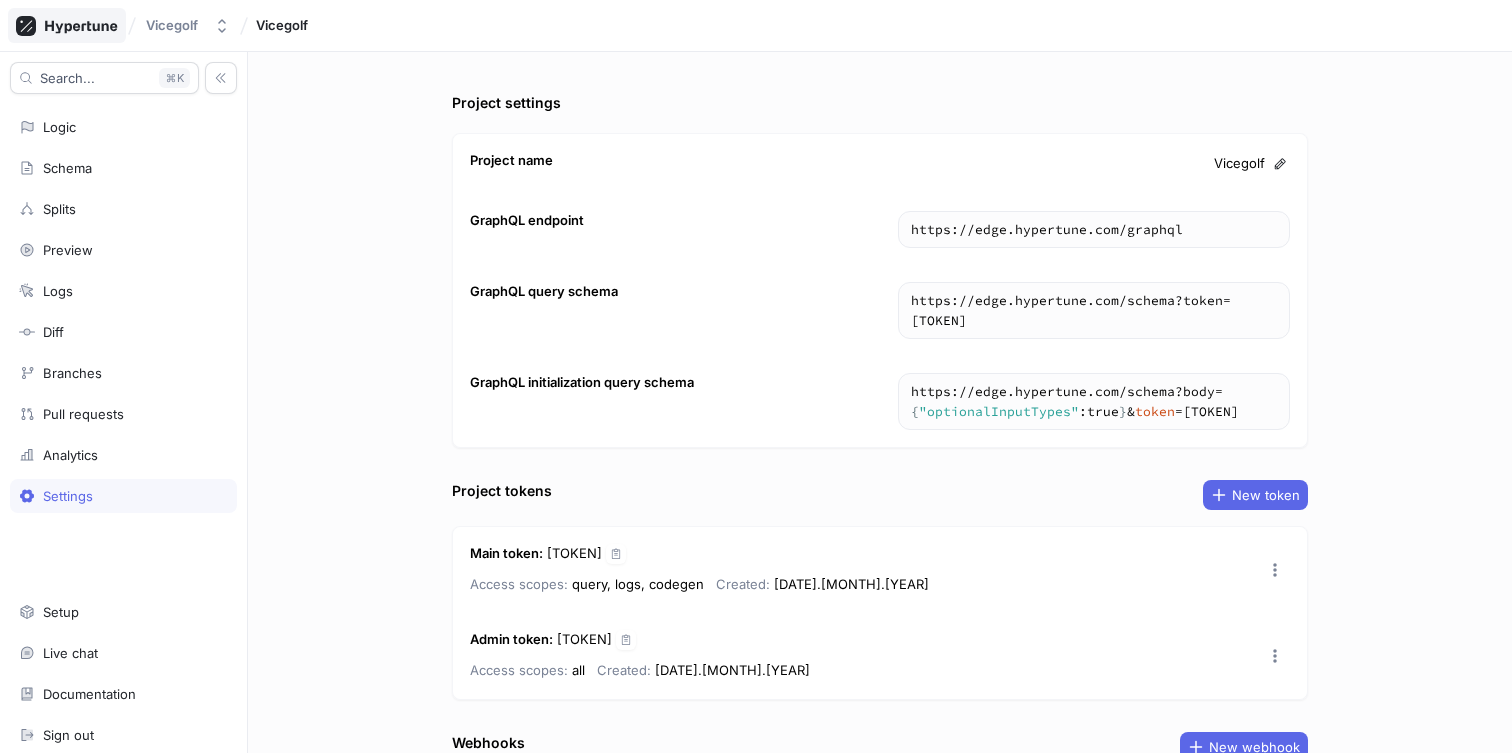click 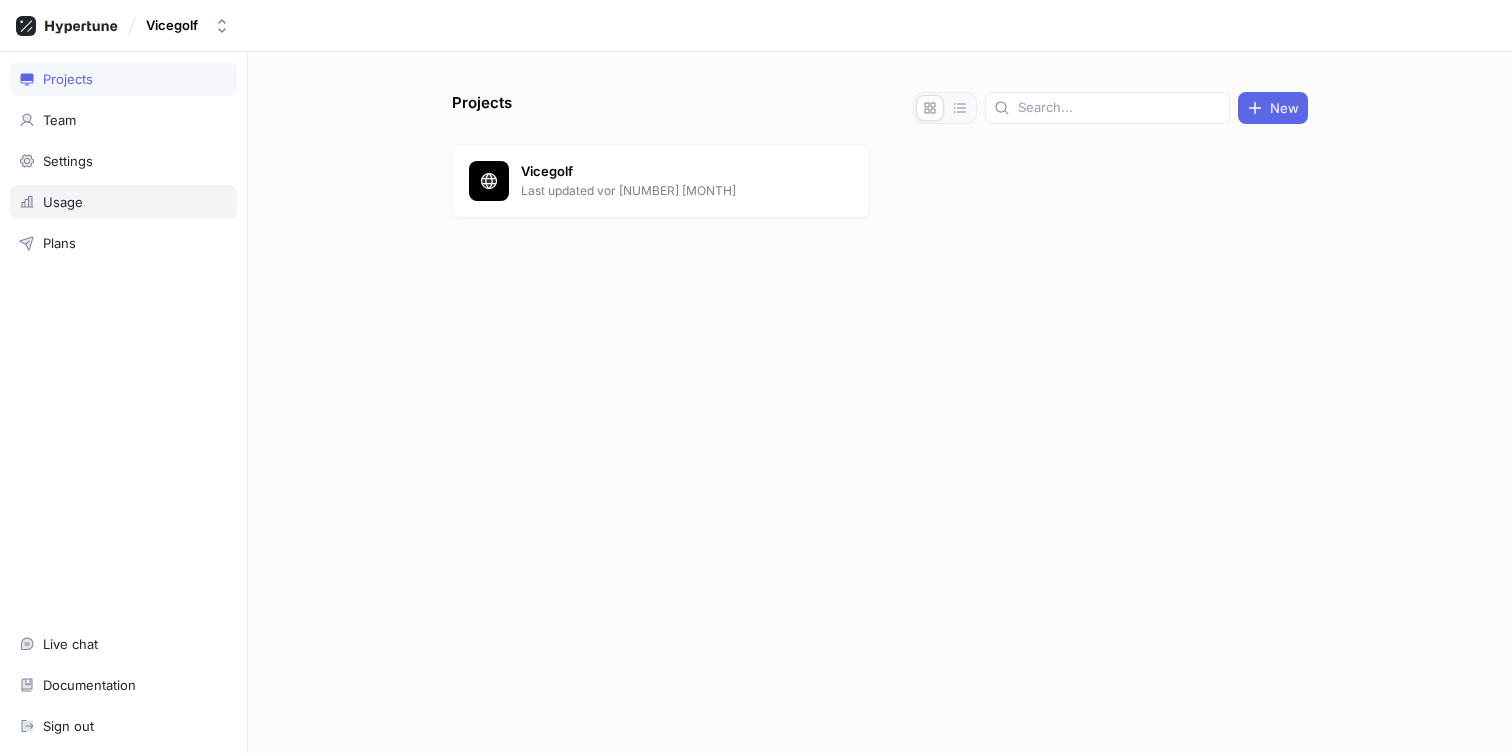 click on "Usage" at bounding box center (123, 202) 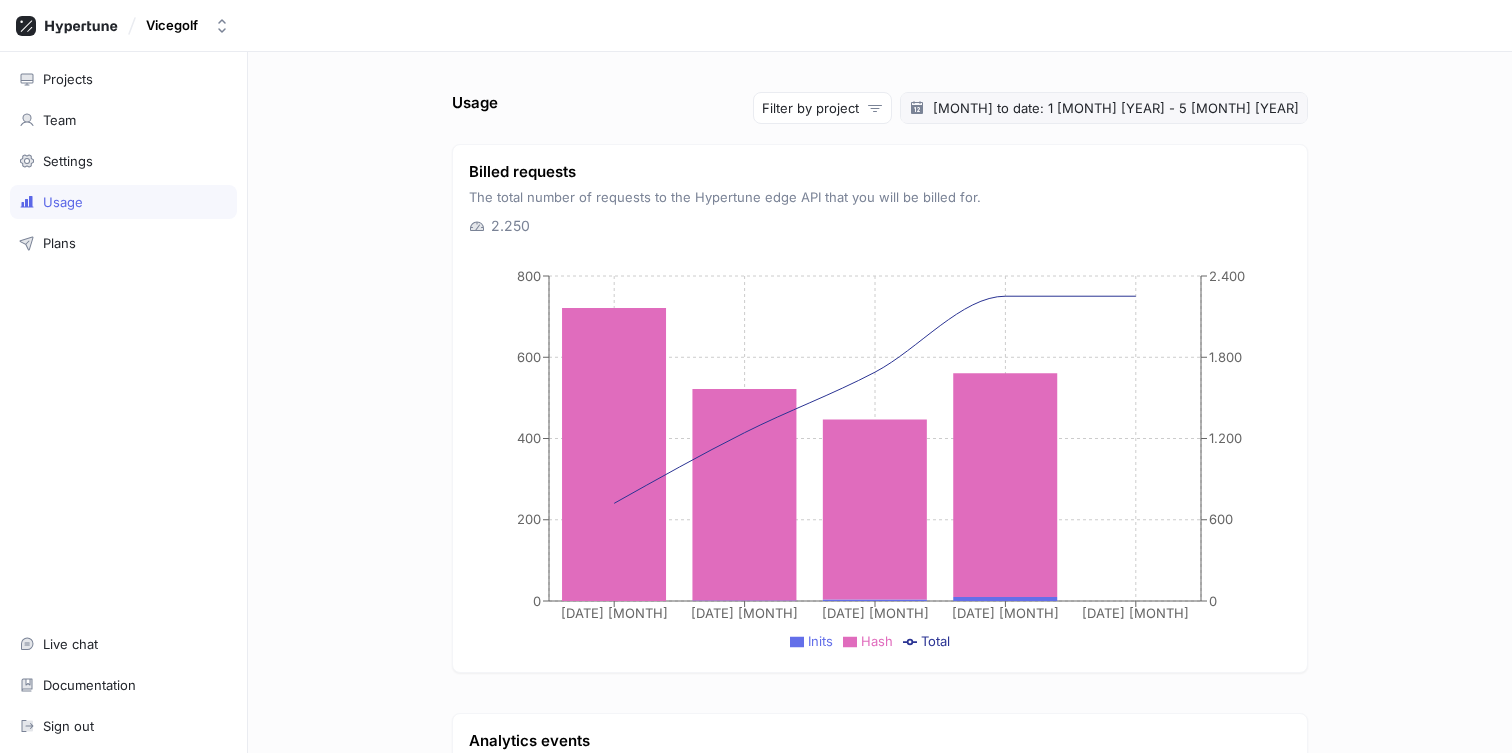 click on "[MONTH] to date: 1 [MONTH] [YEAR] - 5 [MONTH] [YEAR]" at bounding box center (1116, 108) 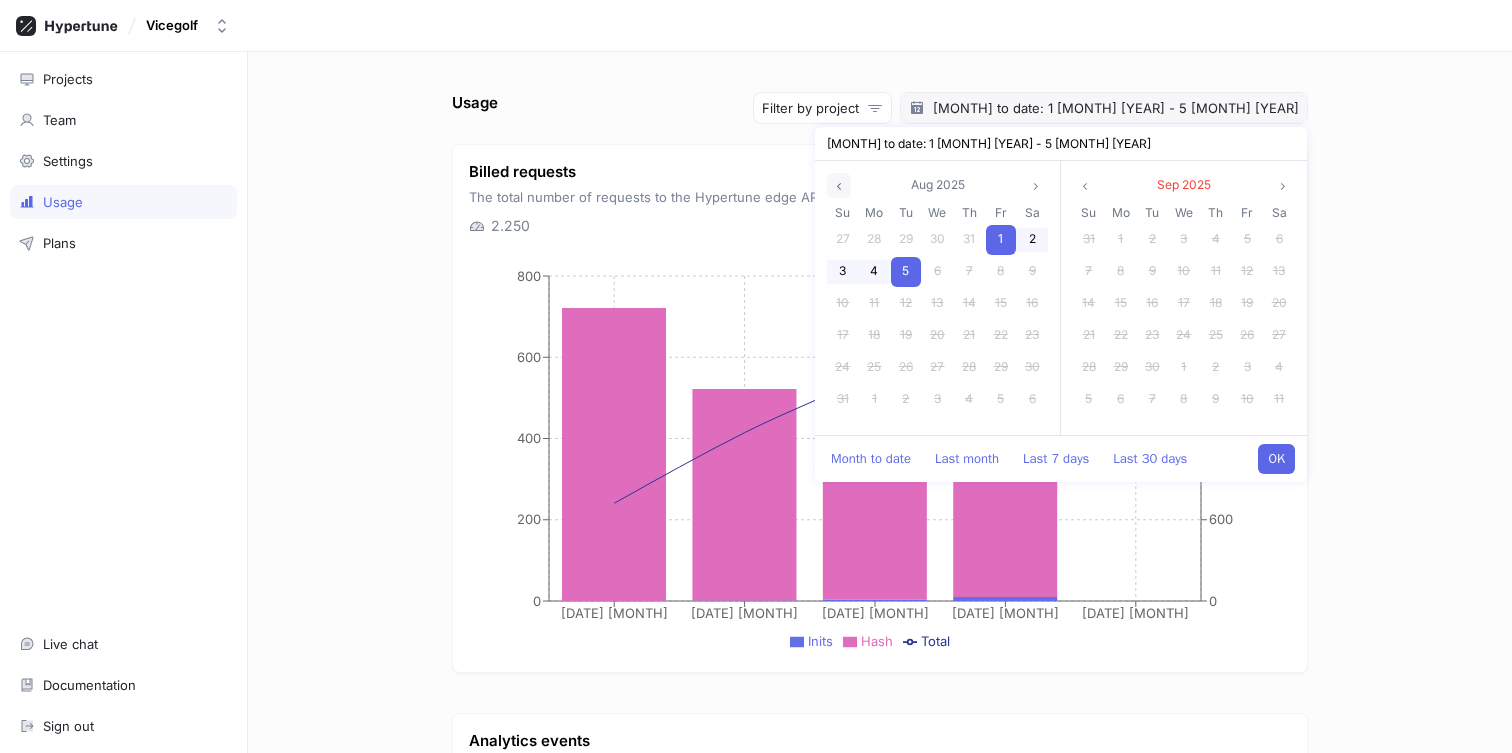 click at bounding box center [839, 185] 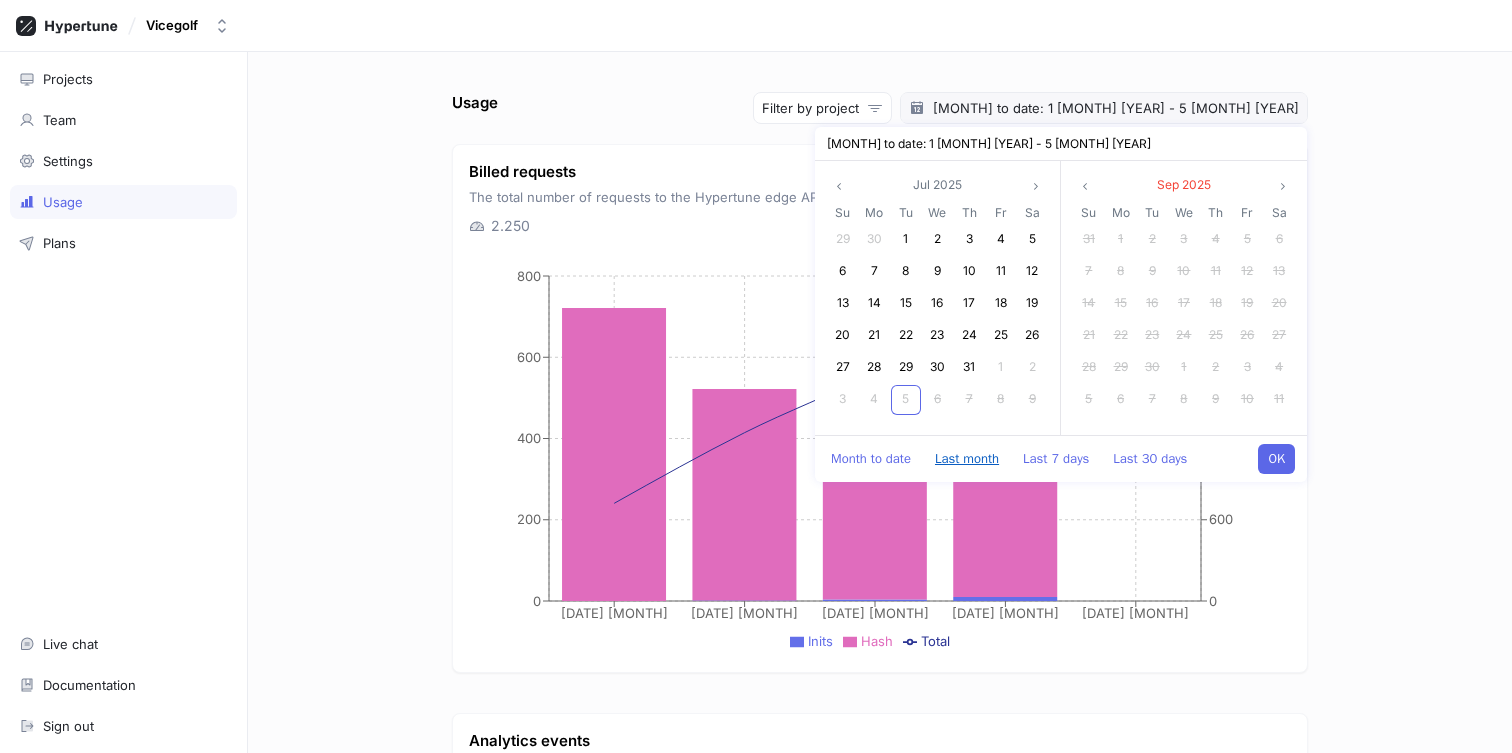 click on "Last month" at bounding box center (967, 459) 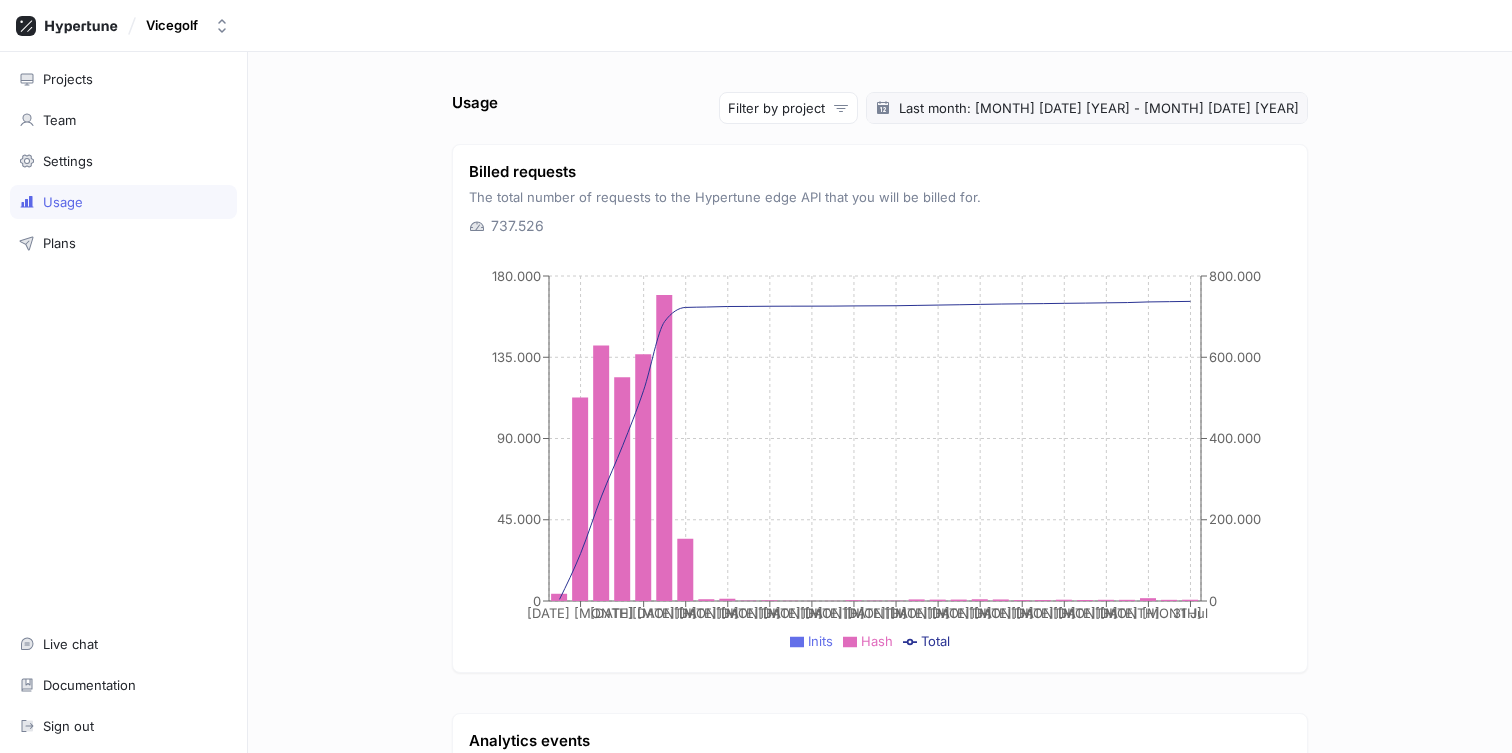 click on "Last month: [MONTH] [DATE] [YEAR] - [MONTH] [DATE] [YEAR]" at bounding box center [1099, 108] 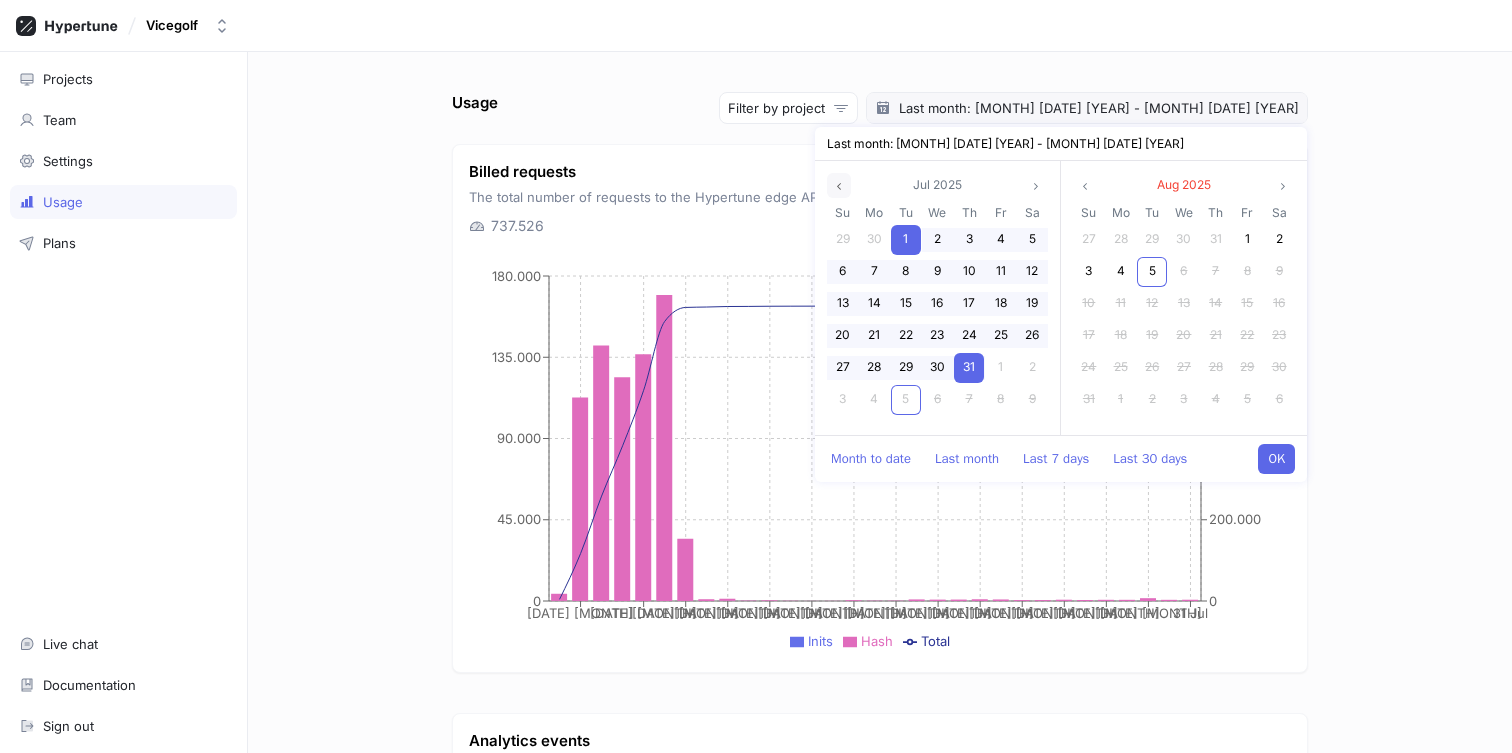 click 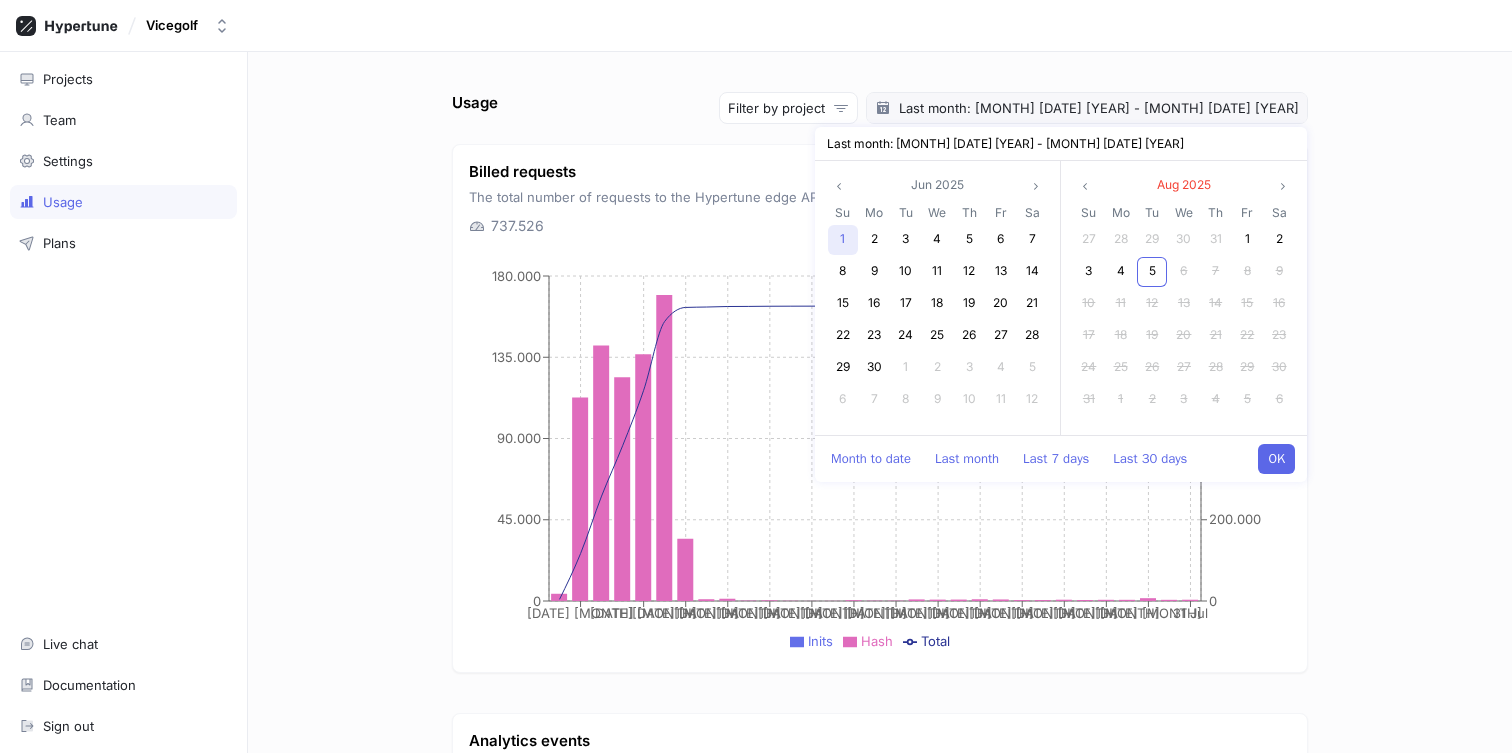 click on "1" at bounding box center (843, 240) 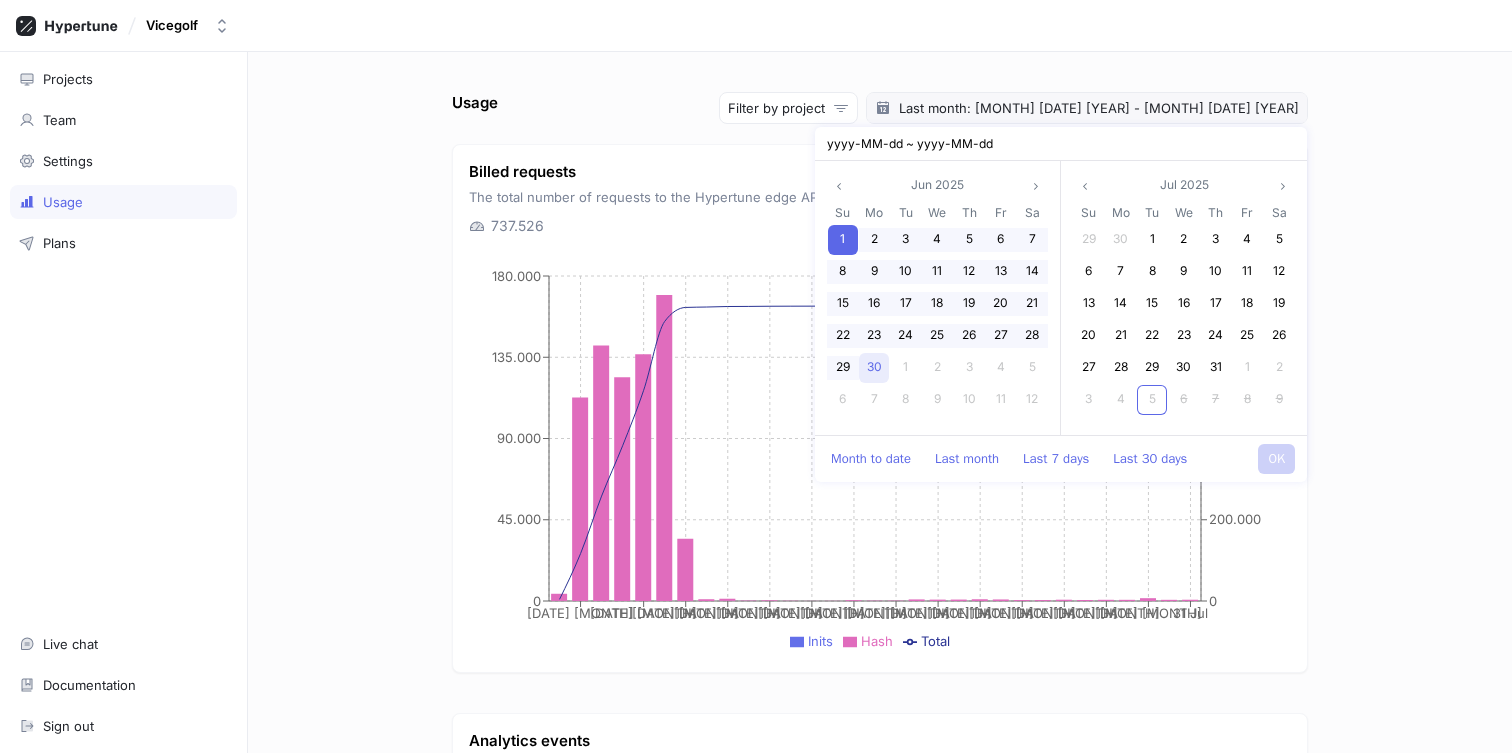 click on "30" at bounding box center [874, 366] 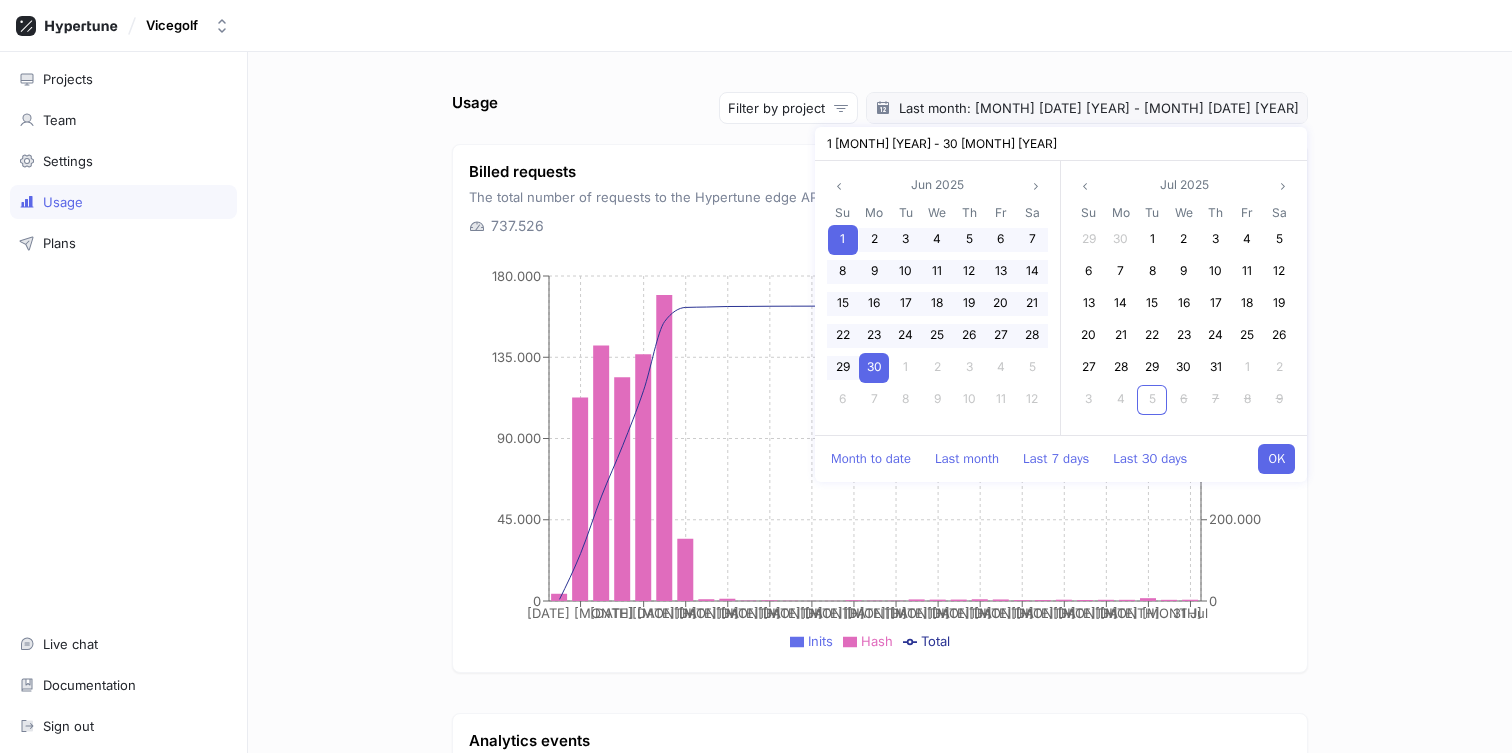 click on "OK" at bounding box center [1276, 459] 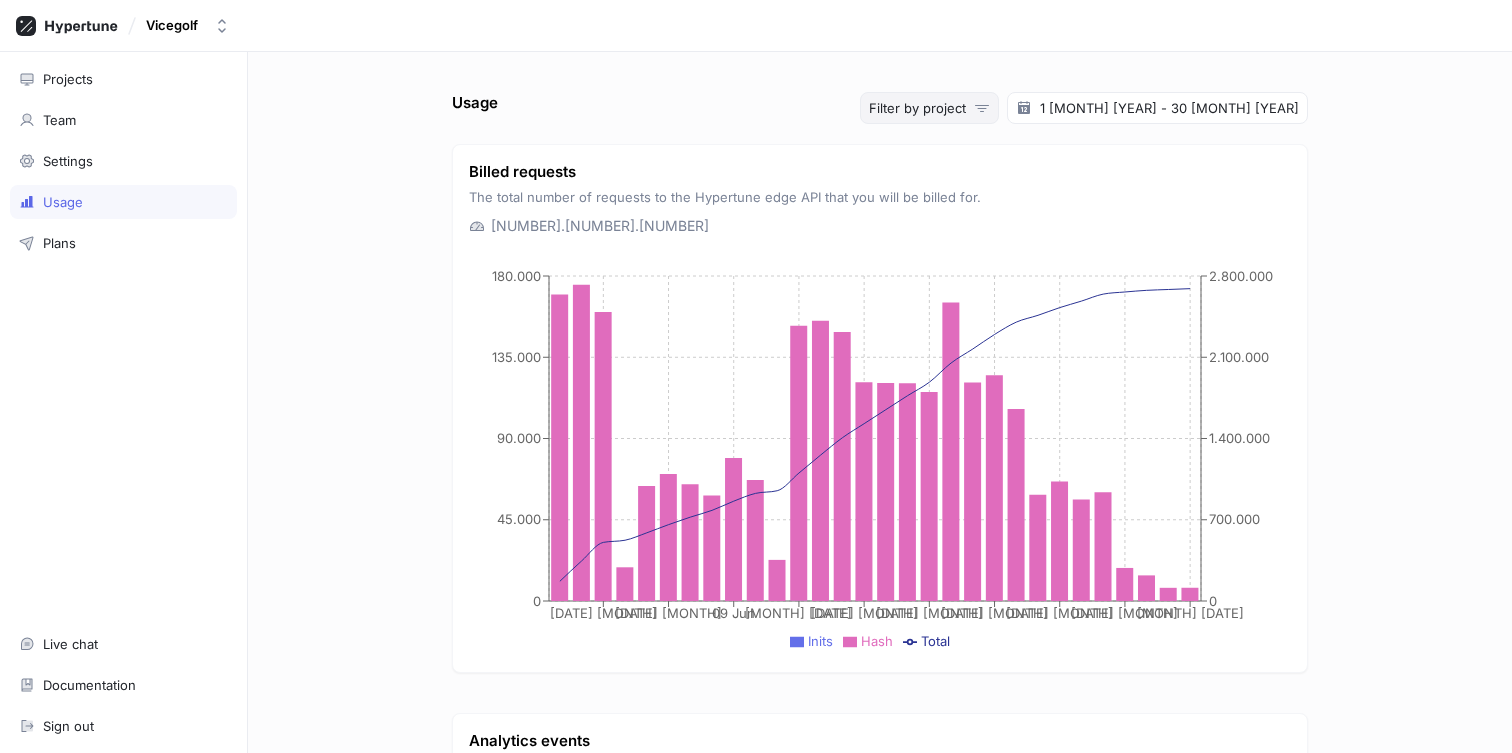 click on "Filter by project" at bounding box center [929, 108] 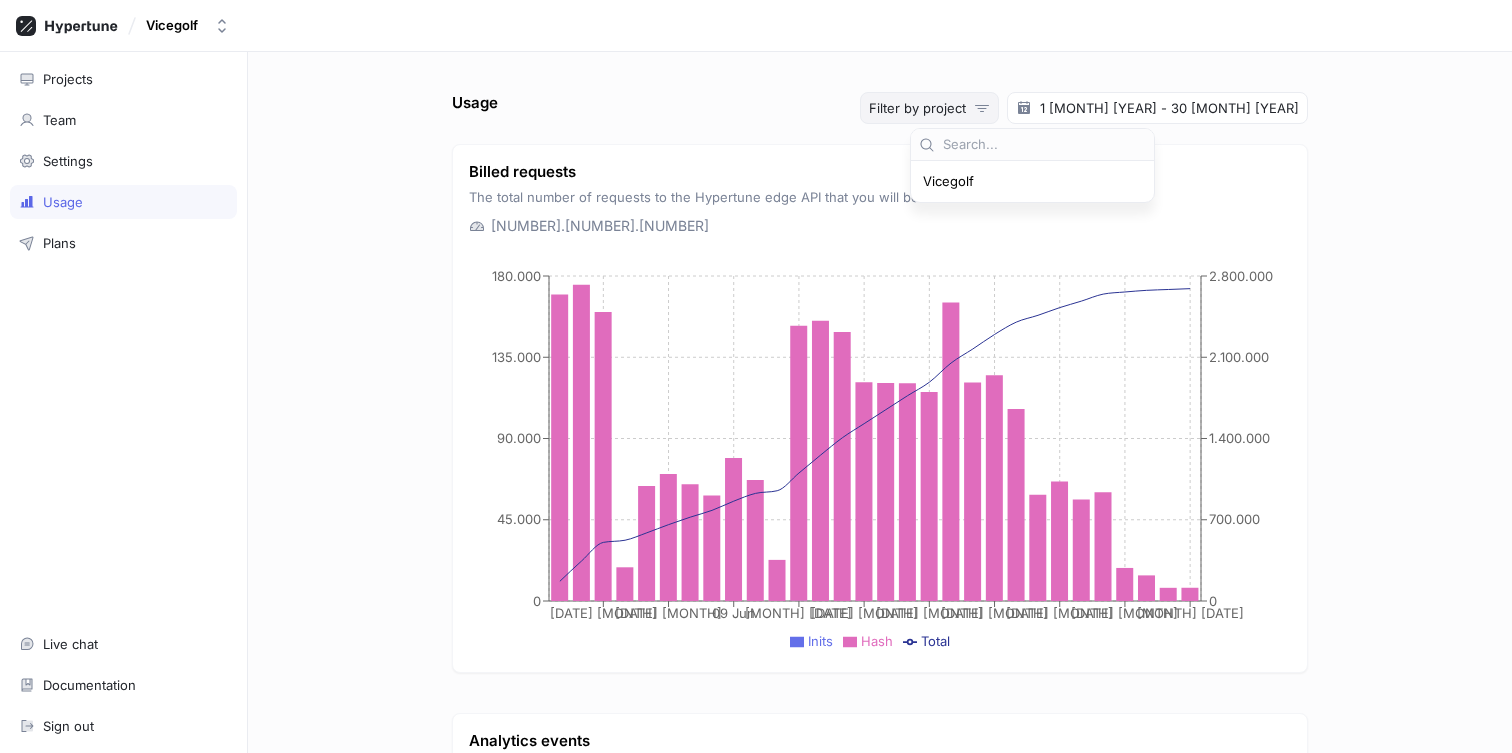 click on "Filter by project" at bounding box center (929, 108) 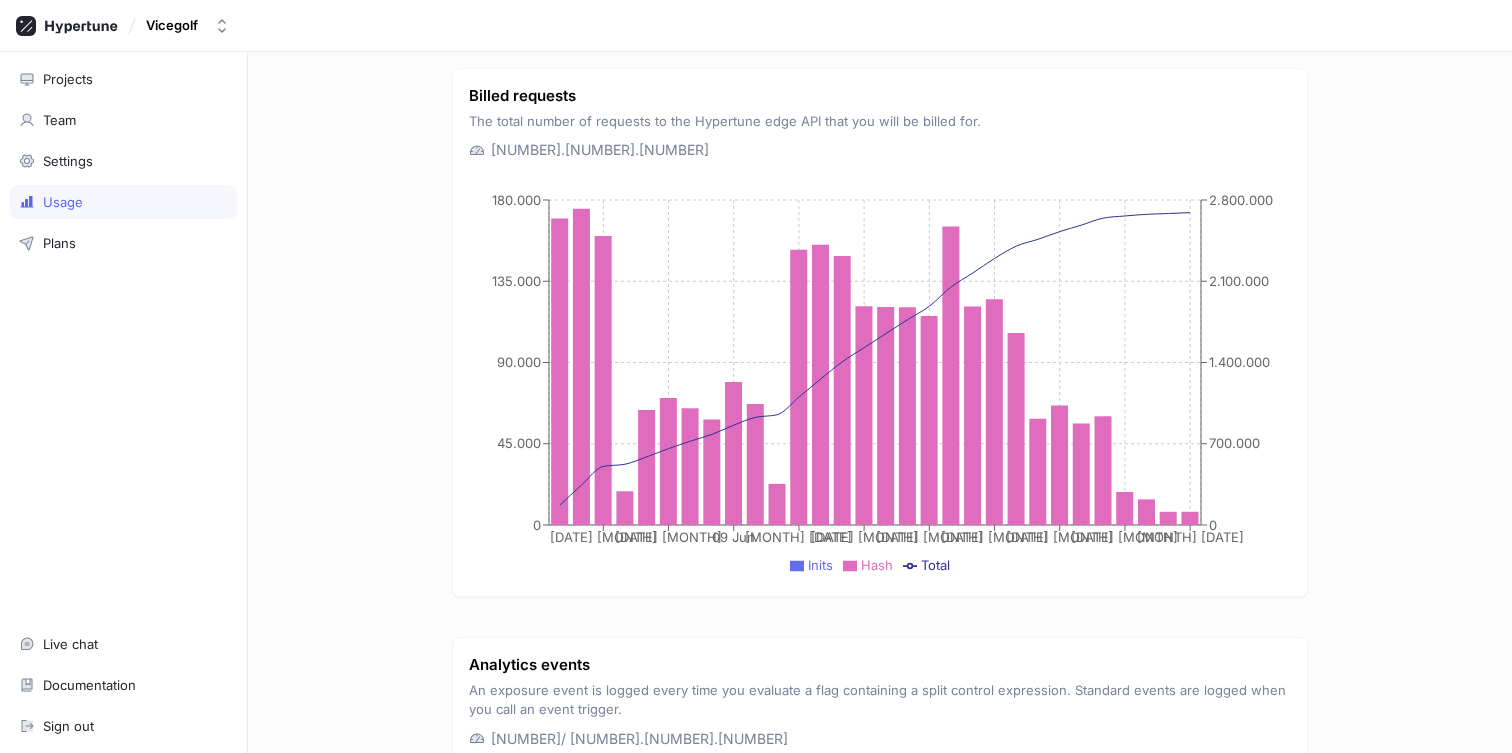 scroll, scrollTop: 0, scrollLeft: 0, axis: both 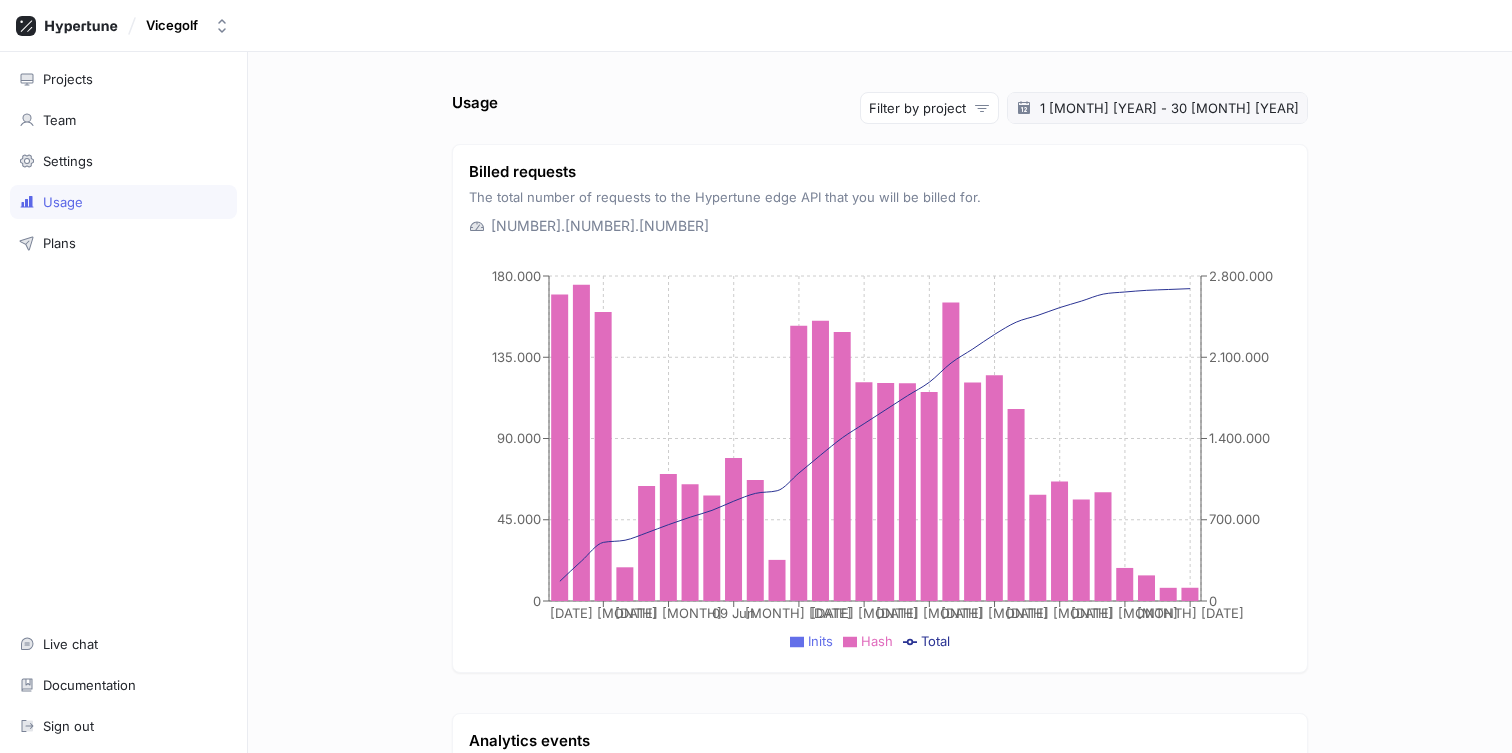 click on "1 [MONTH] [YEAR] - 30 [MONTH] [YEAR]" at bounding box center (1169, 108) 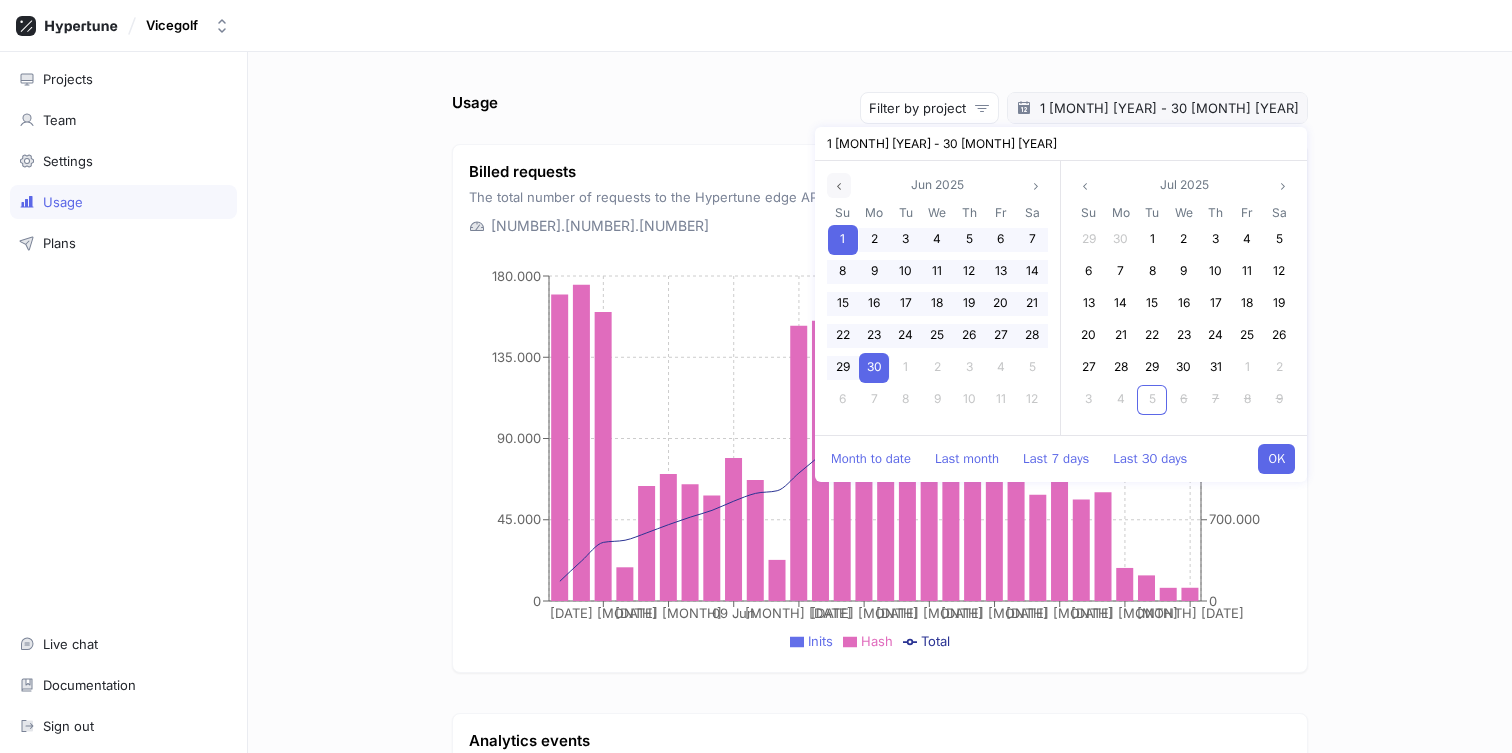 click at bounding box center [839, 185] 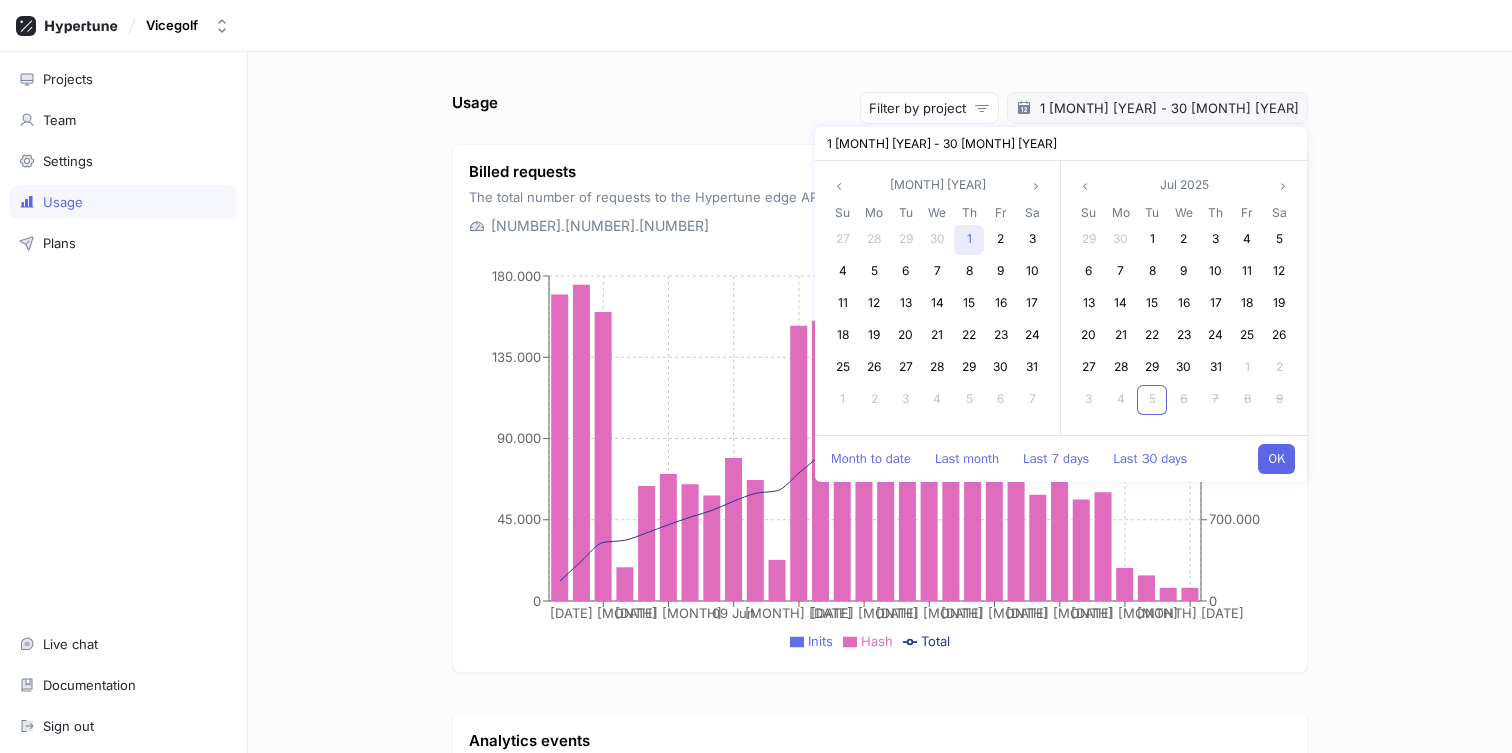 click on "1" at bounding box center [969, 238] 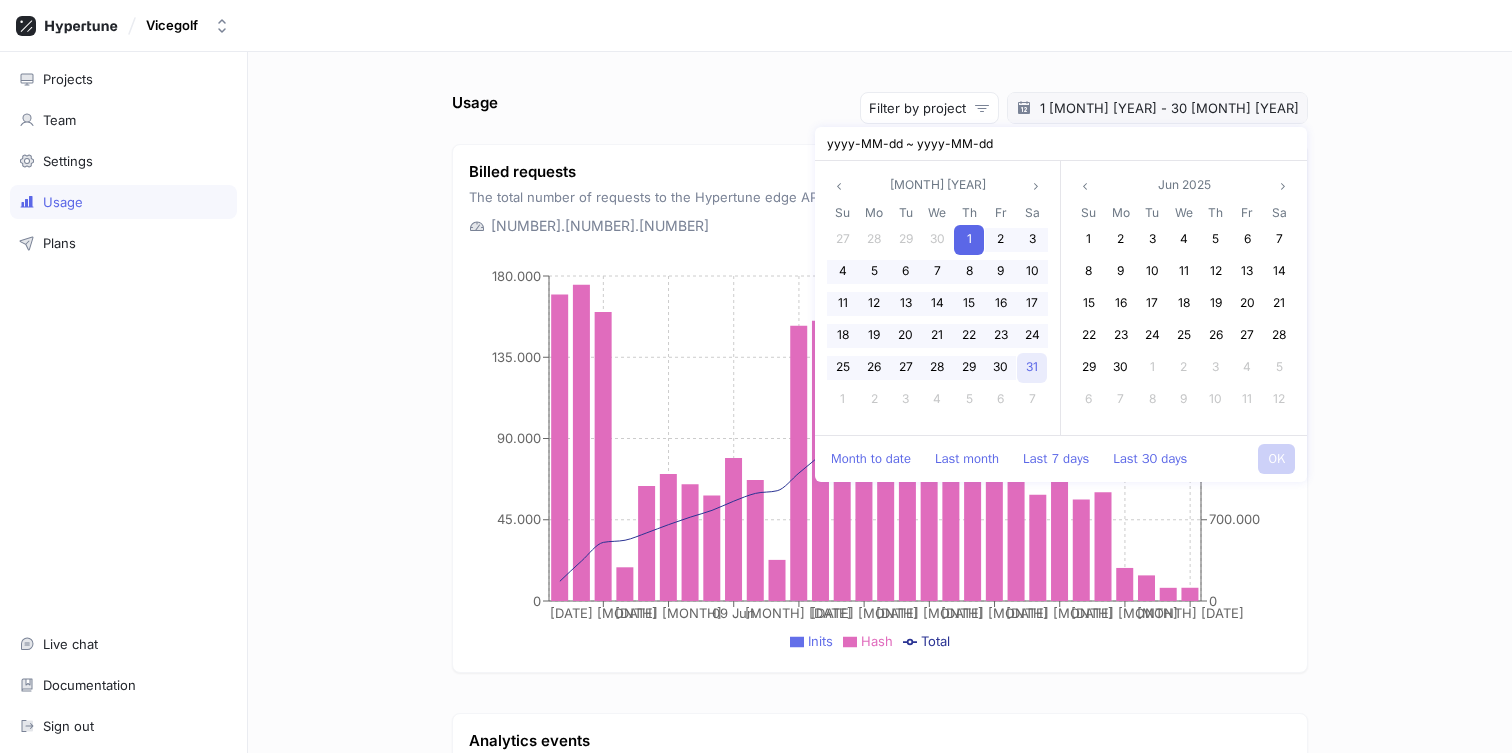 click on "31" at bounding box center [1032, 366] 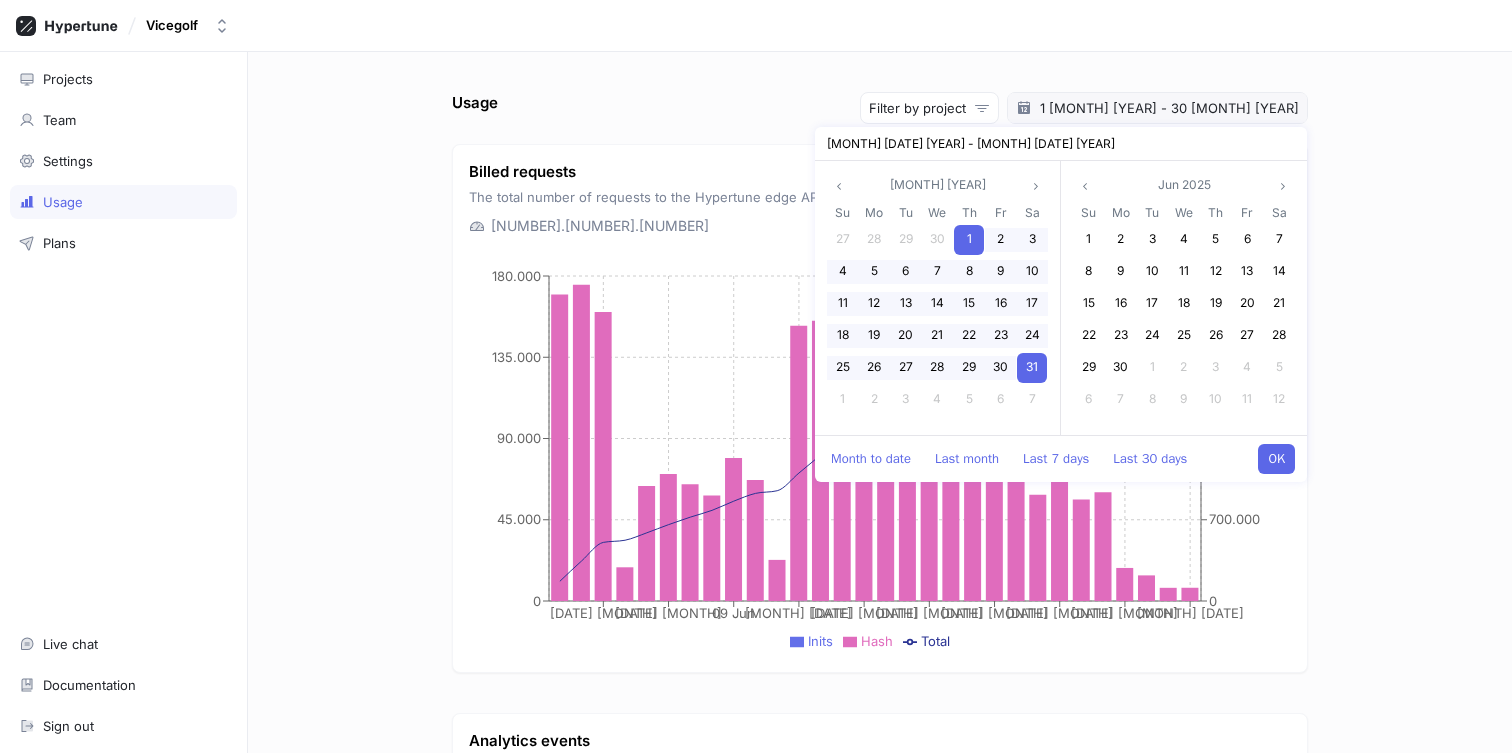 click on "OK" at bounding box center [1276, 459] 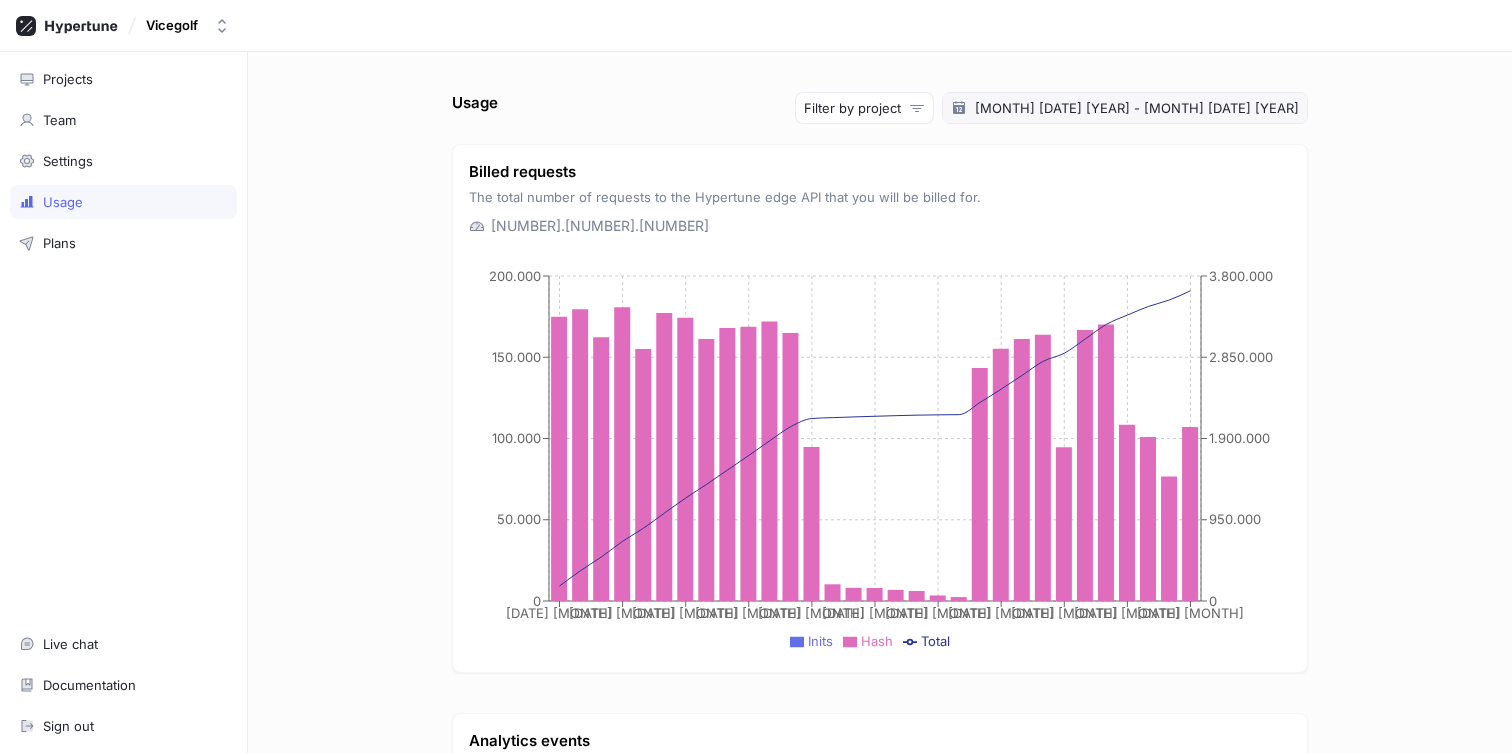 click on "[MONTH] [DATE] [YEAR] - [MONTH] [DATE] [YEAR]" at bounding box center [1137, 108] 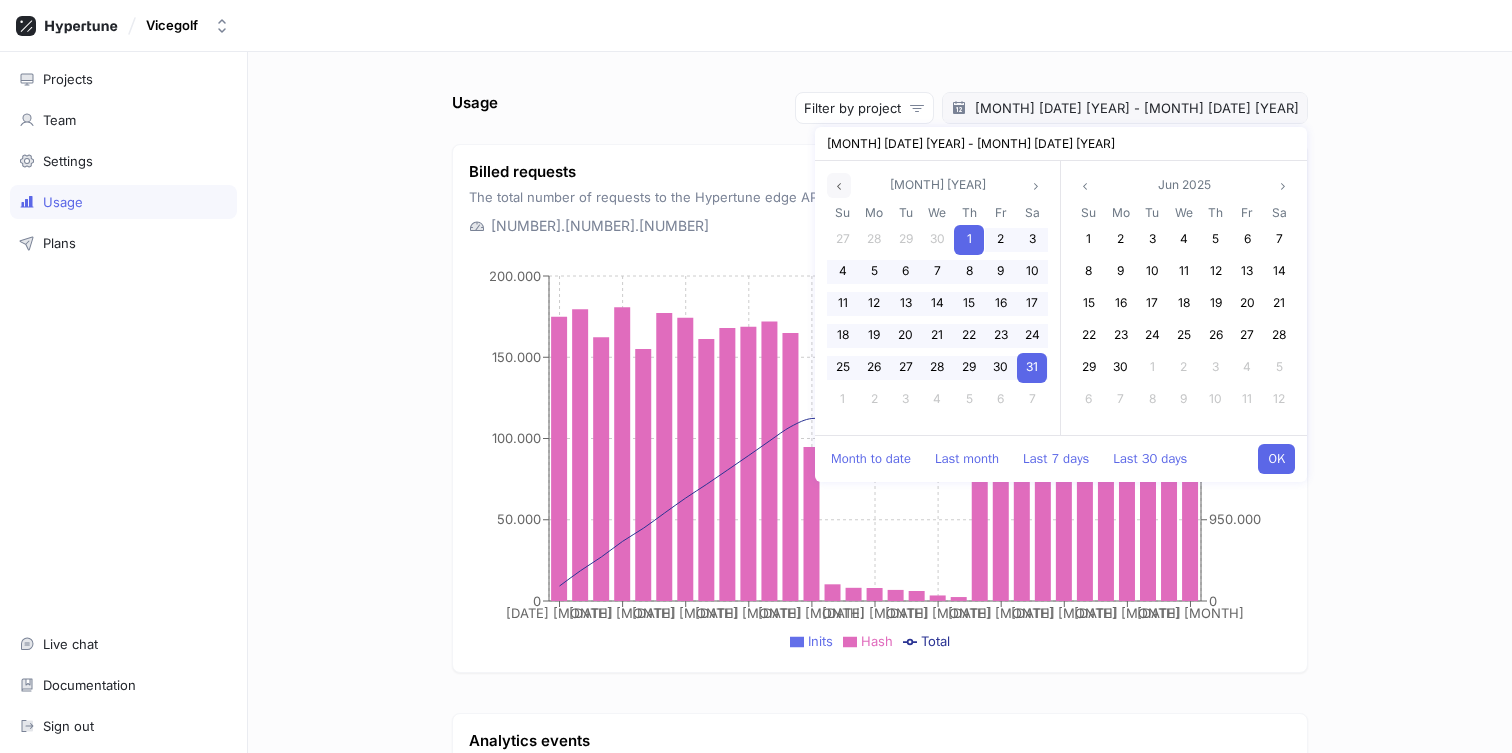 click at bounding box center (839, 185) 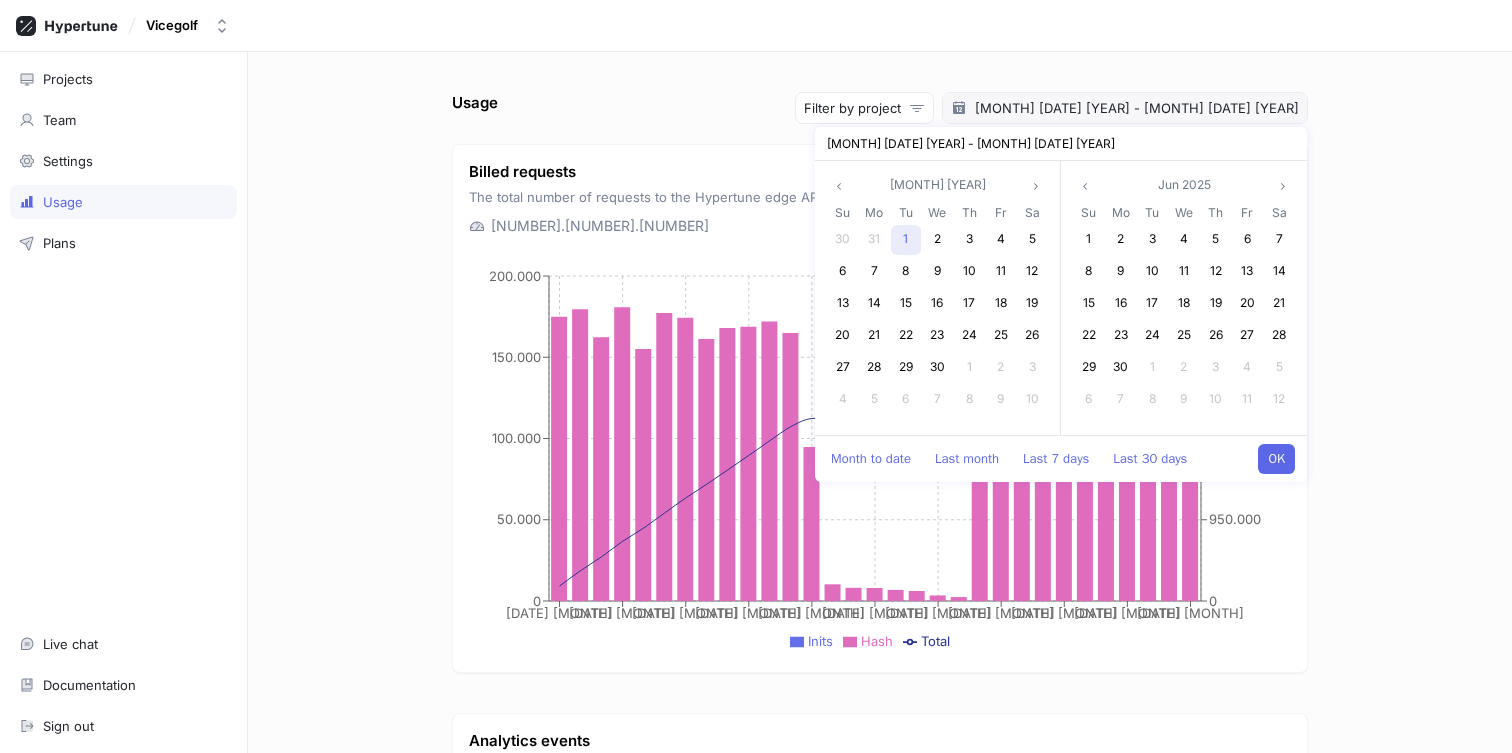 click on "1" at bounding box center (906, 240) 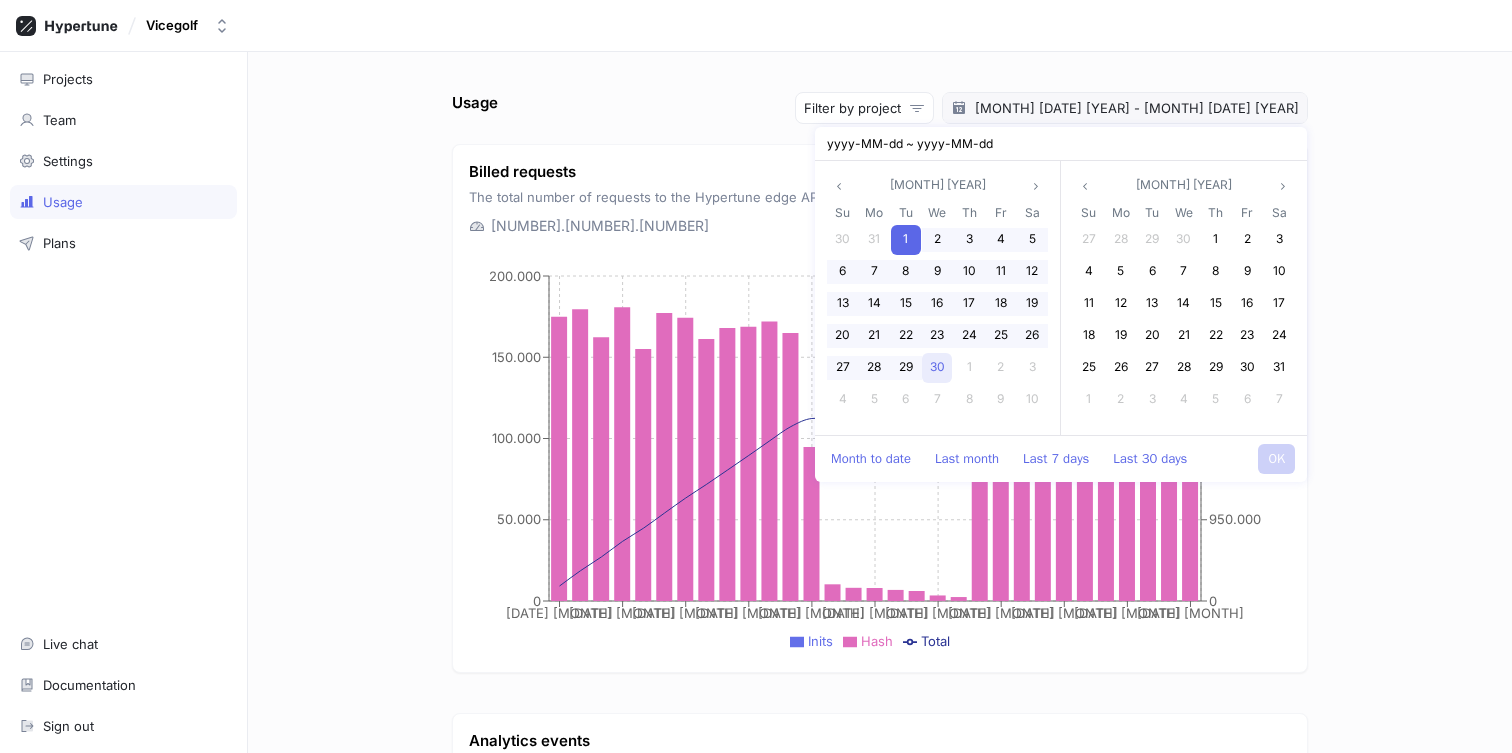 click on "30" at bounding box center (937, 366) 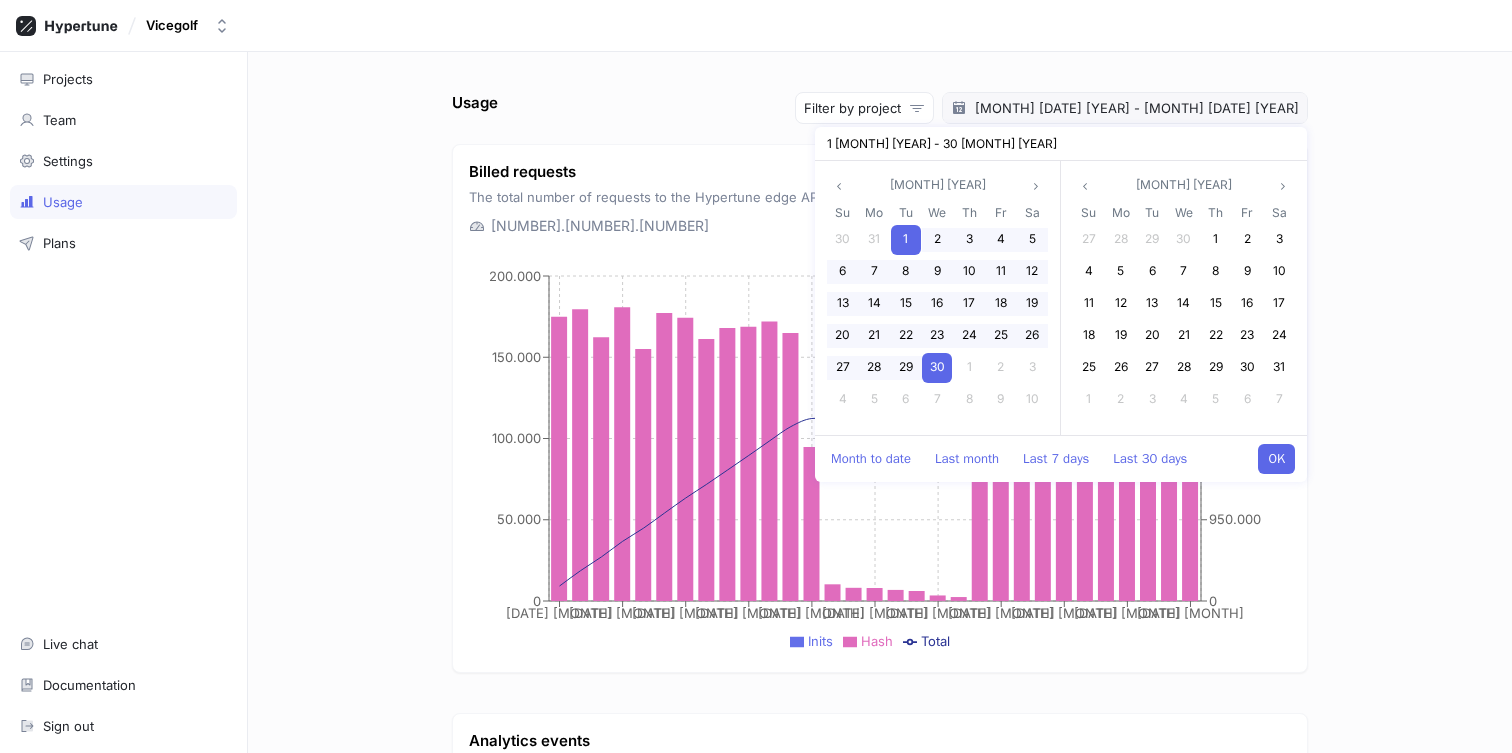click on "OK" at bounding box center [1276, 459] 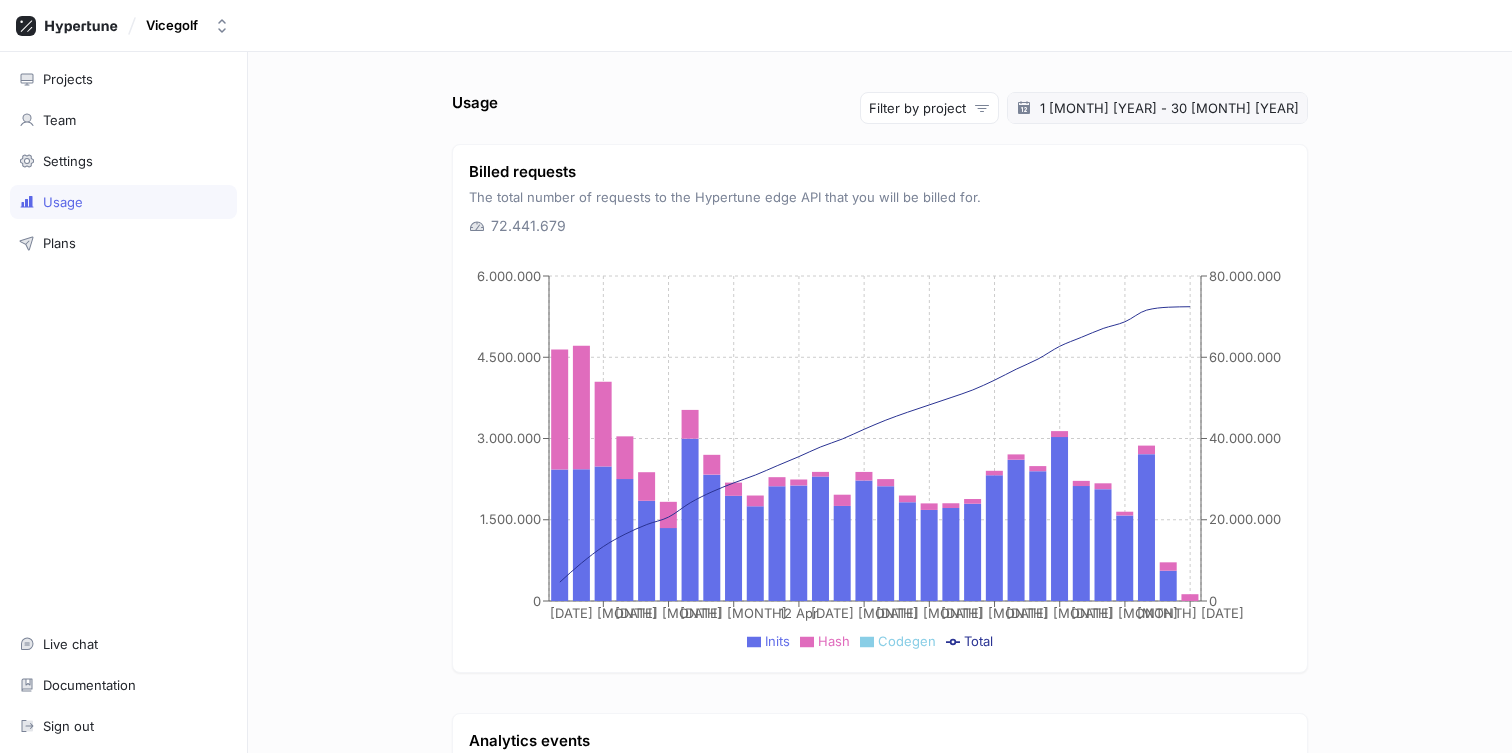 click on "1 [MONTH] [YEAR] - 30 [MONTH] [YEAR]" at bounding box center (1169, 108) 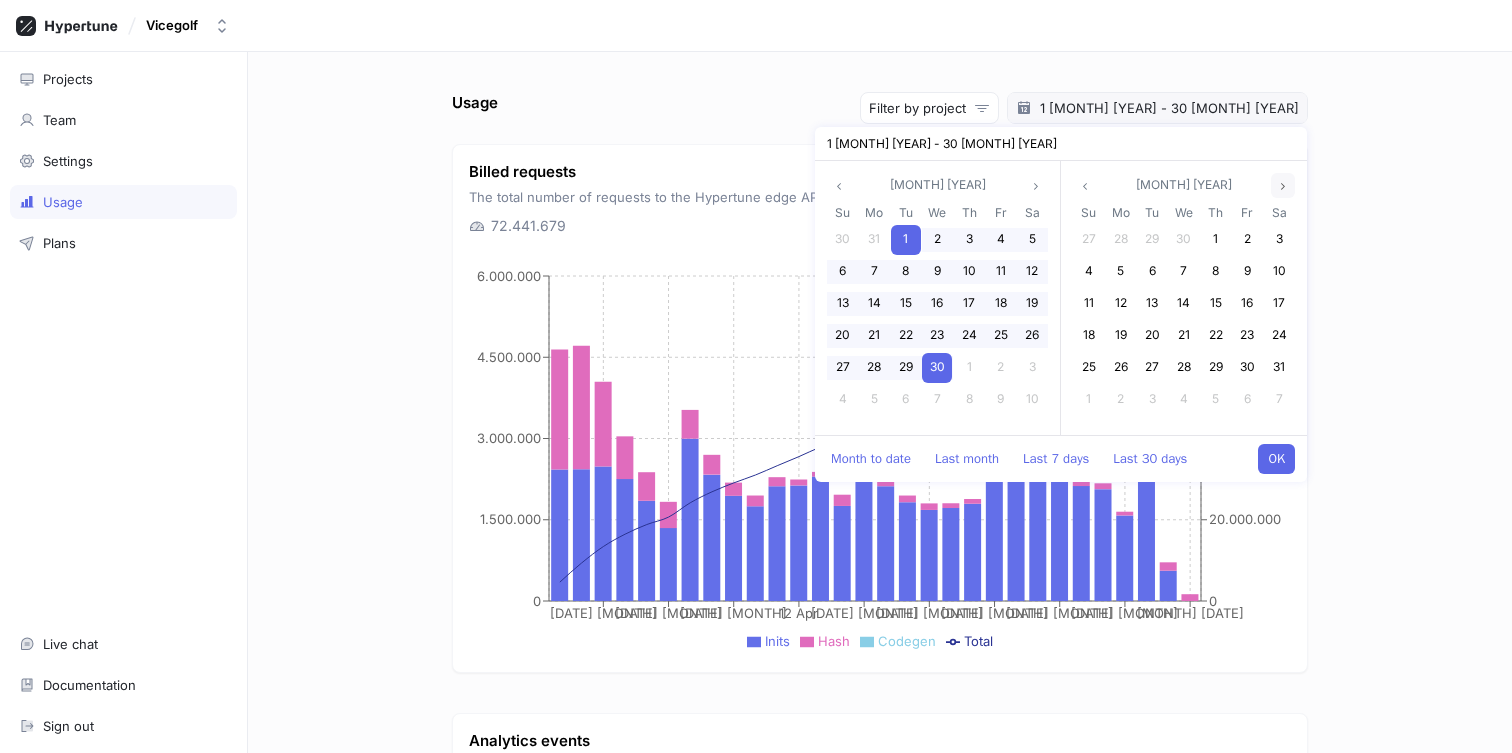 click 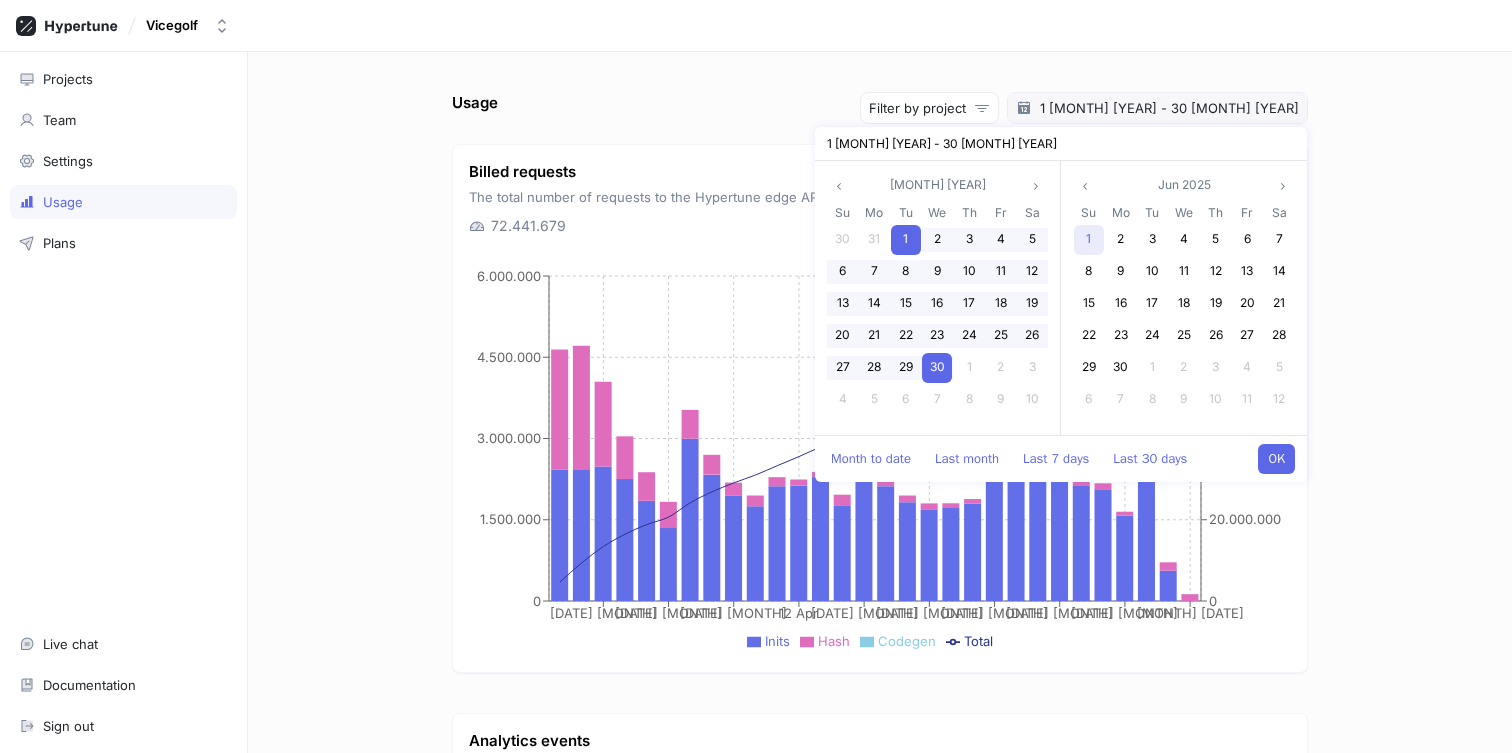 click on "1" at bounding box center (1089, 240) 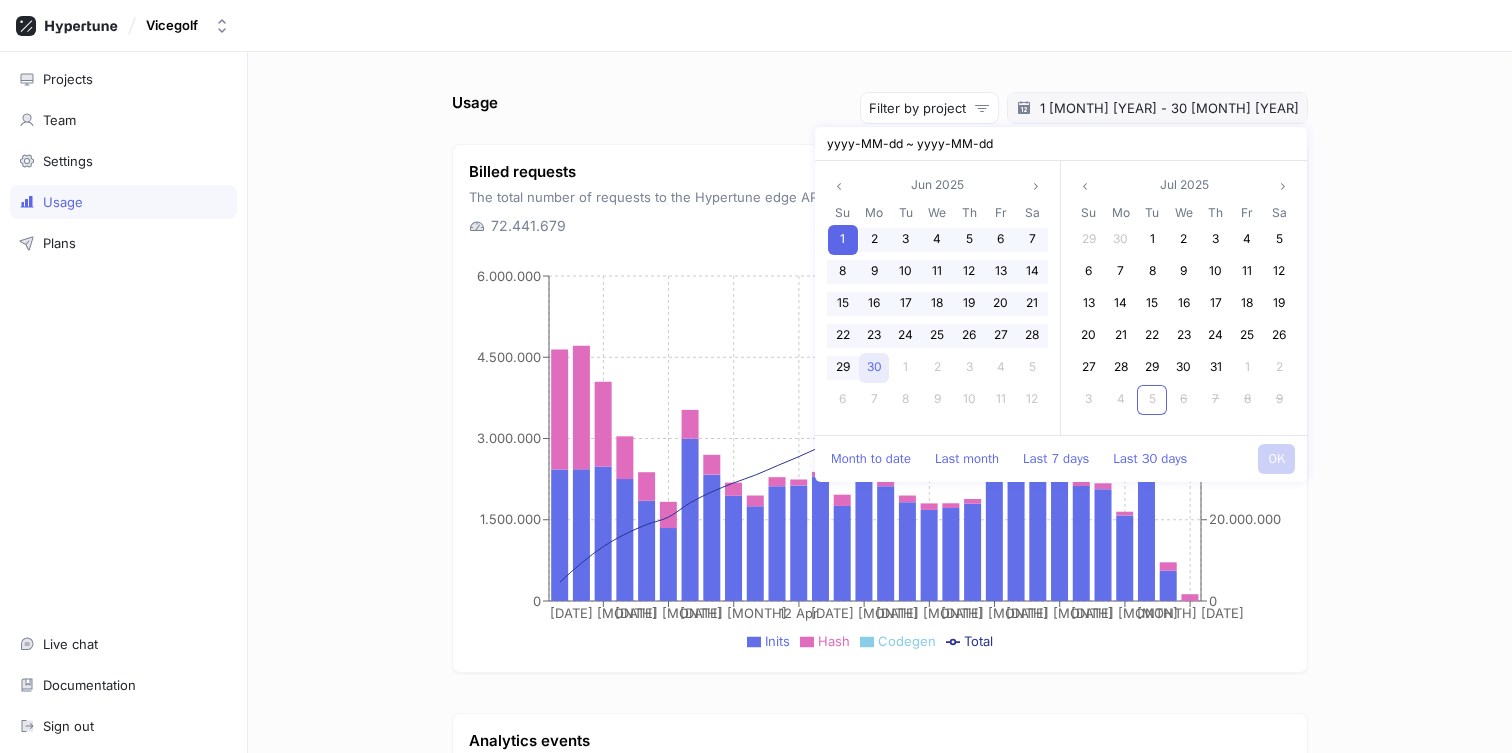 click on "30" at bounding box center (874, 366) 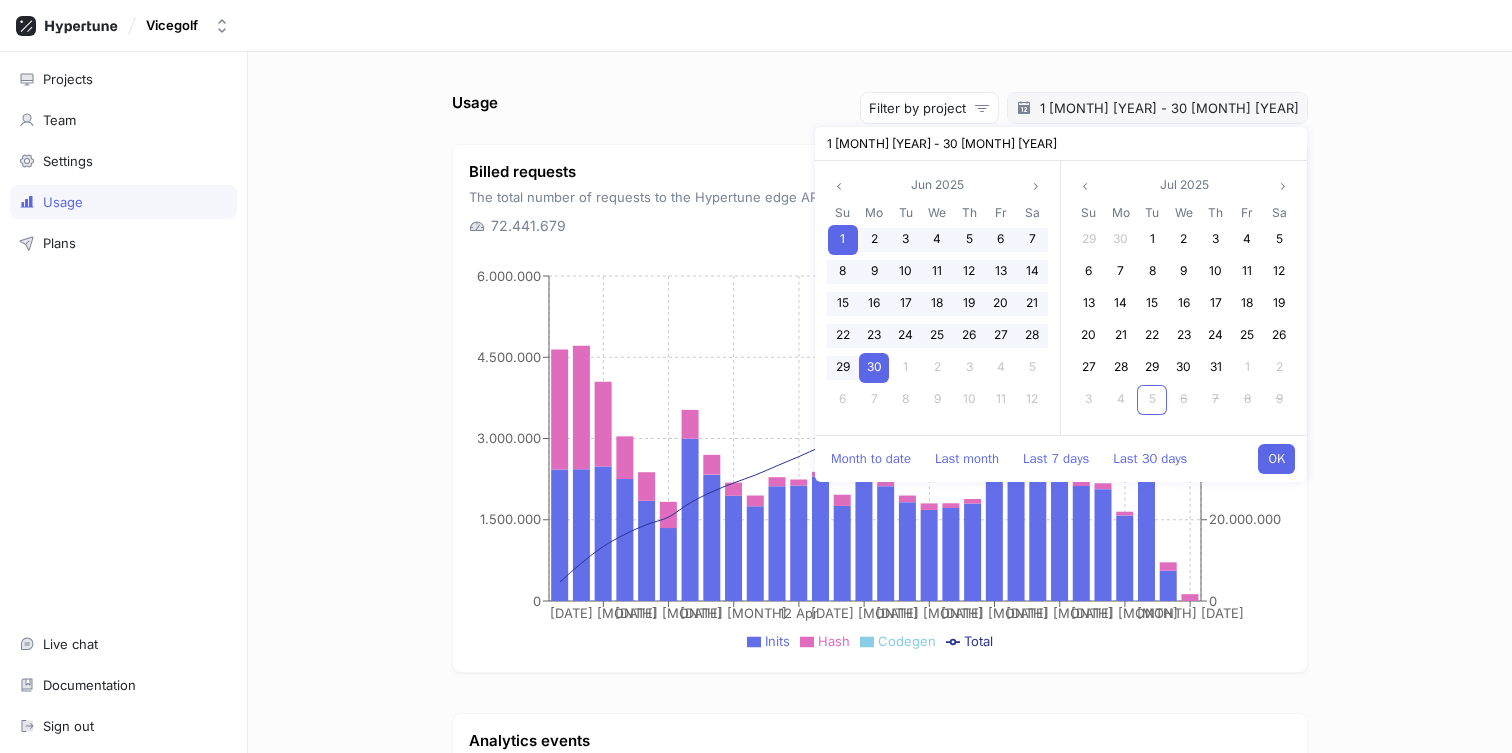 click on "OK" at bounding box center (1276, 459) 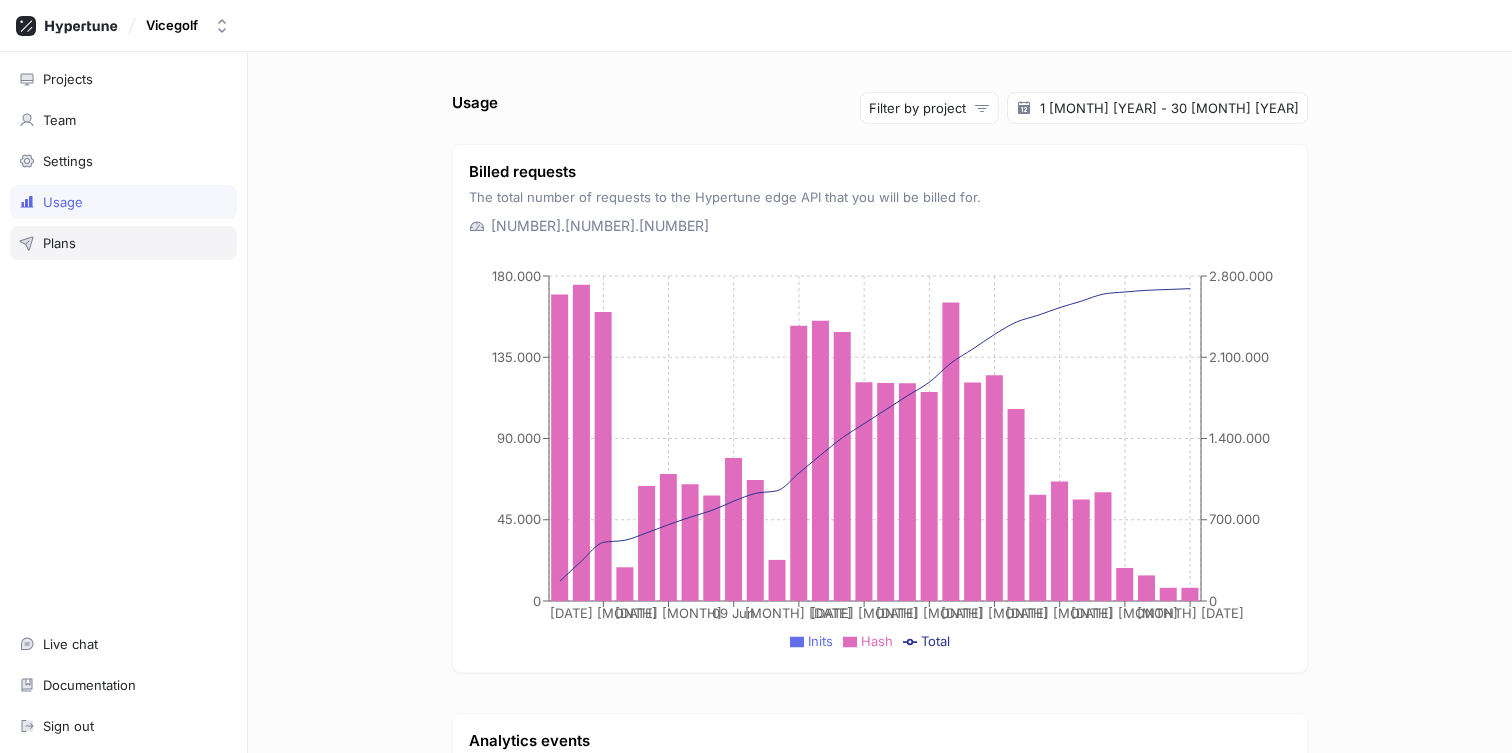 click on "Plans" at bounding box center [123, 243] 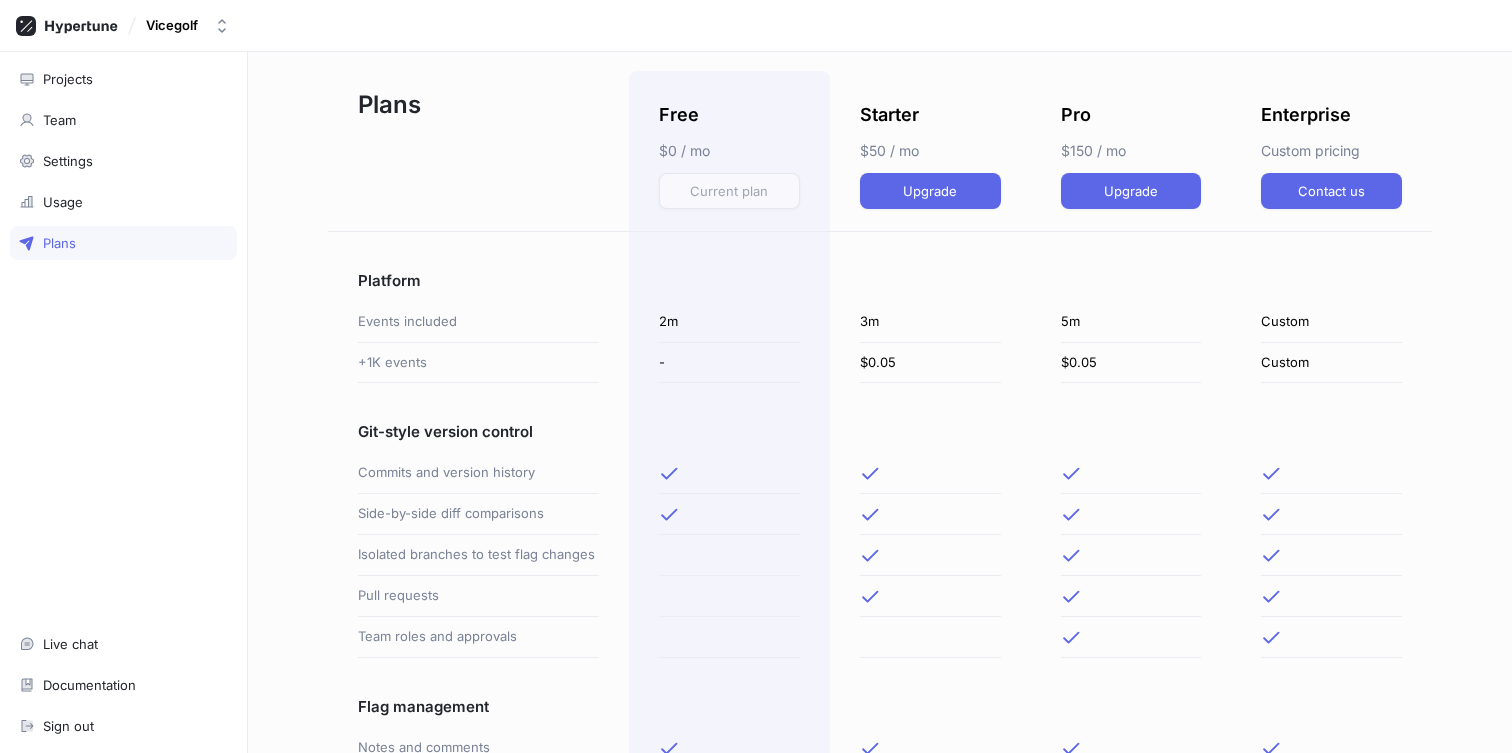 scroll, scrollTop: 0, scrollLeft: 0, axis: both 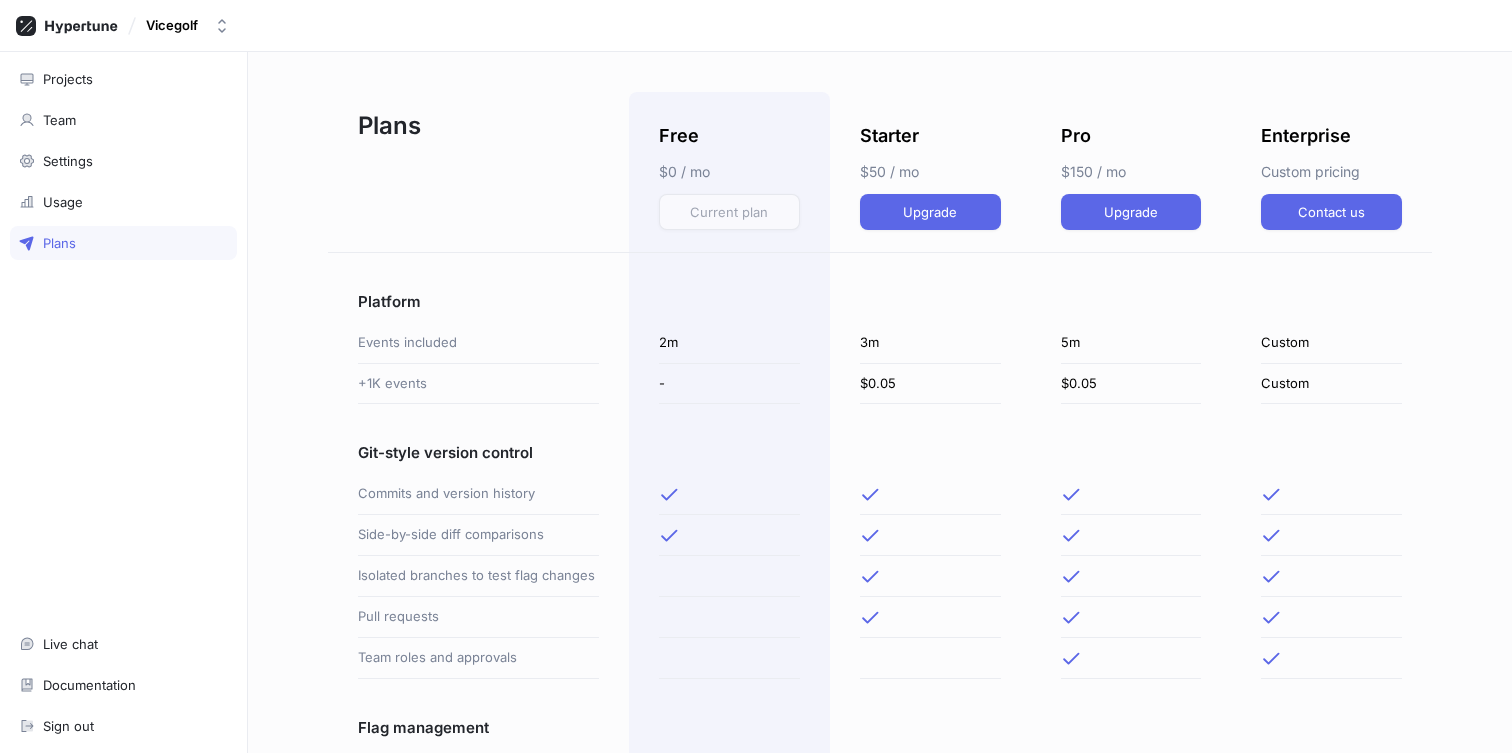 click on "Plans Free $0 / mo Current plan Starter $50 / mo Upgrade Pro $150 / mo Upgrade Enterprise Custom pricing Contact us Platform Events included 2m 3m 5m Custom +1K events - $0.05 $0.05 Custom Git-style version control Commits and version history Side-by-side diff comparisons Isolated branches to test flag changes Pull requests Team roles and approvals Flag management Notes and comments Labels to organize, search and filter Toolbar to override flags without leaving your frontend Flag permissions Analytics Funnels to see conversion rates Filter and break down results for segment analysis Custom derived fields Custom aggregations Test statistics Security and support Chat and email support Dedicated Slack channel Webhooks Build-time snapshots SSO / SAML SCIM SLAs Roadmap acceleration" at bounding box center [880, 422] 